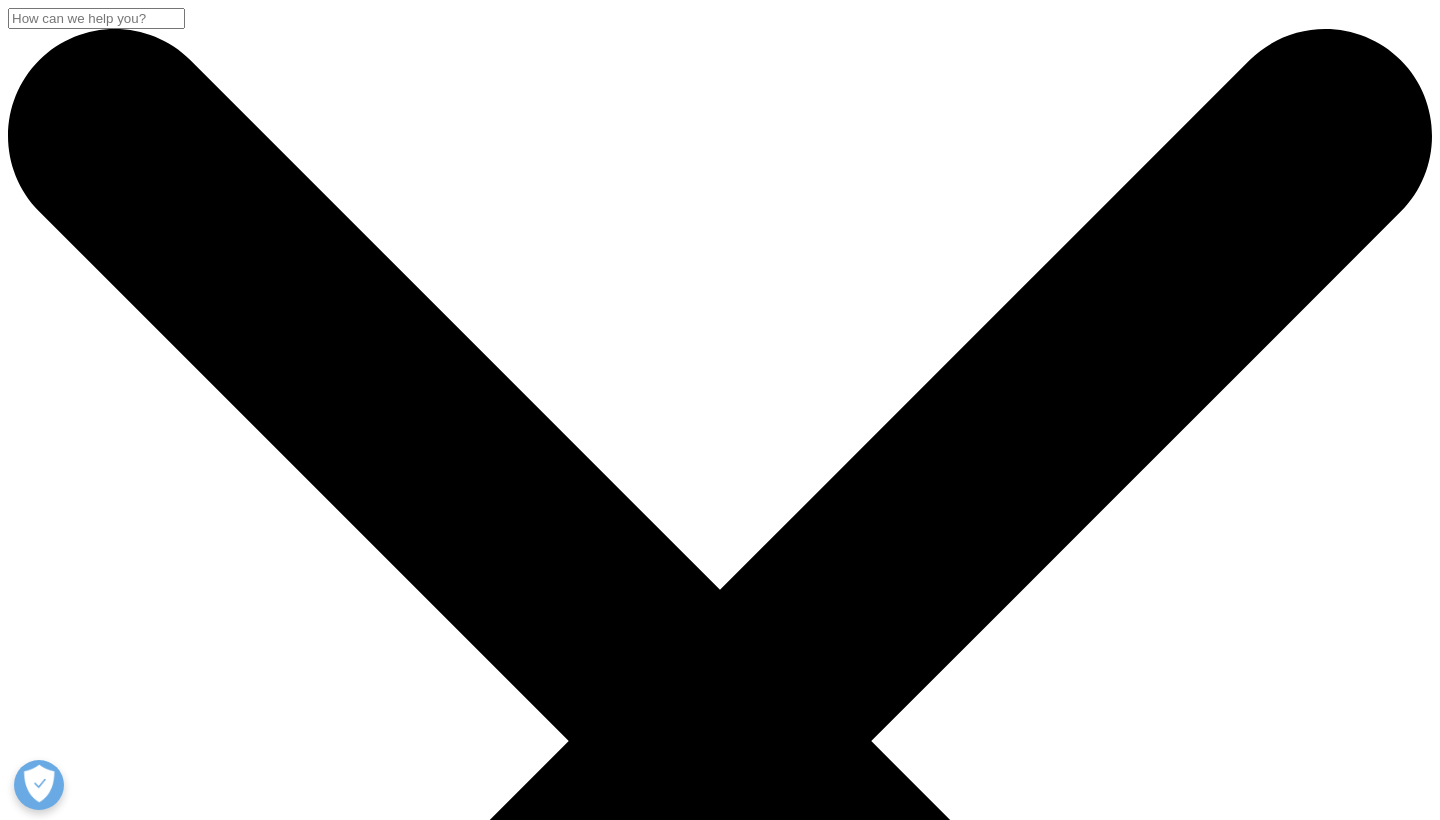 scroll, scrollTop: 4516, scrollLeft: 0, axis: vertical 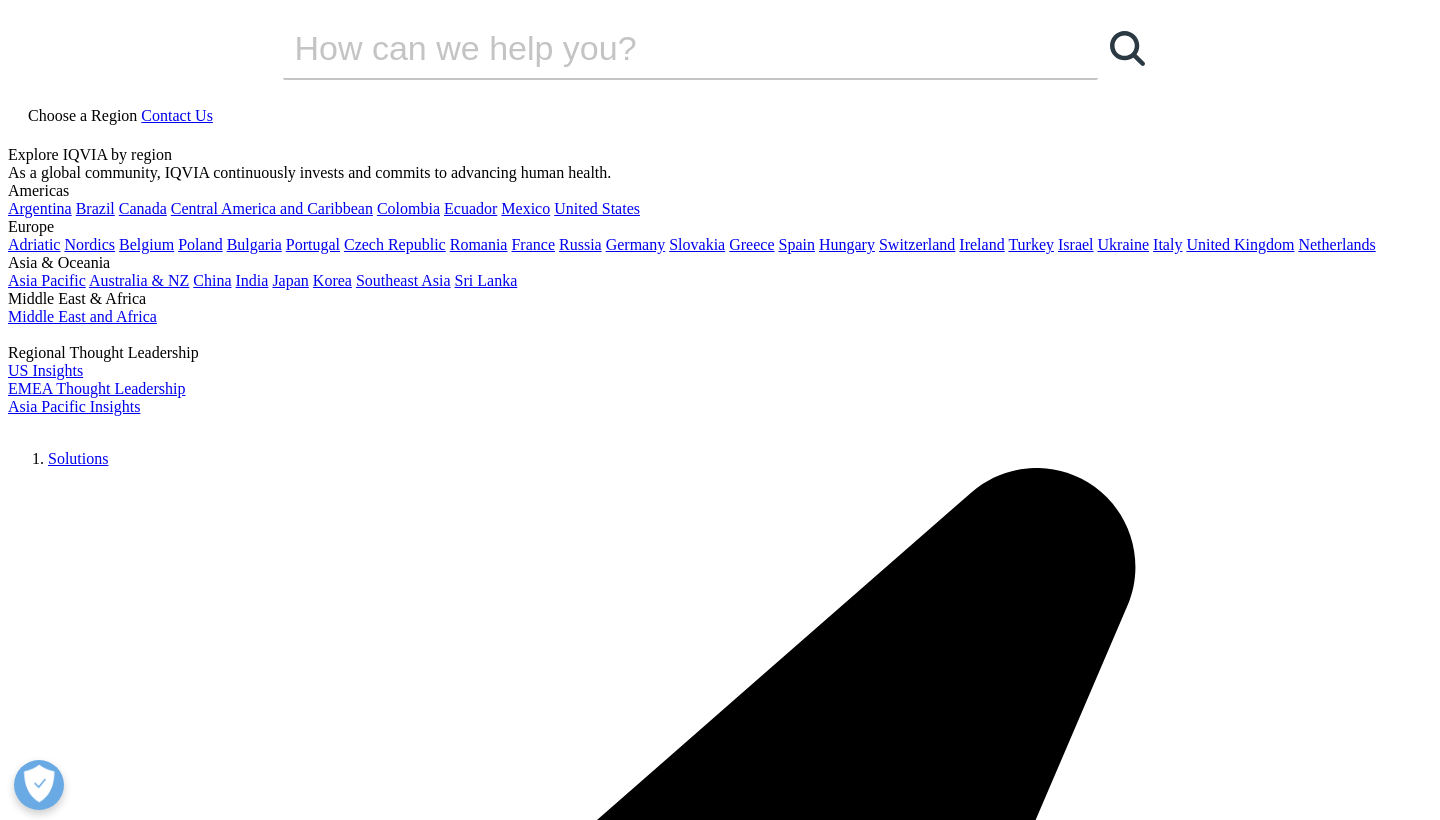 click at bounding box center (8, 16764) 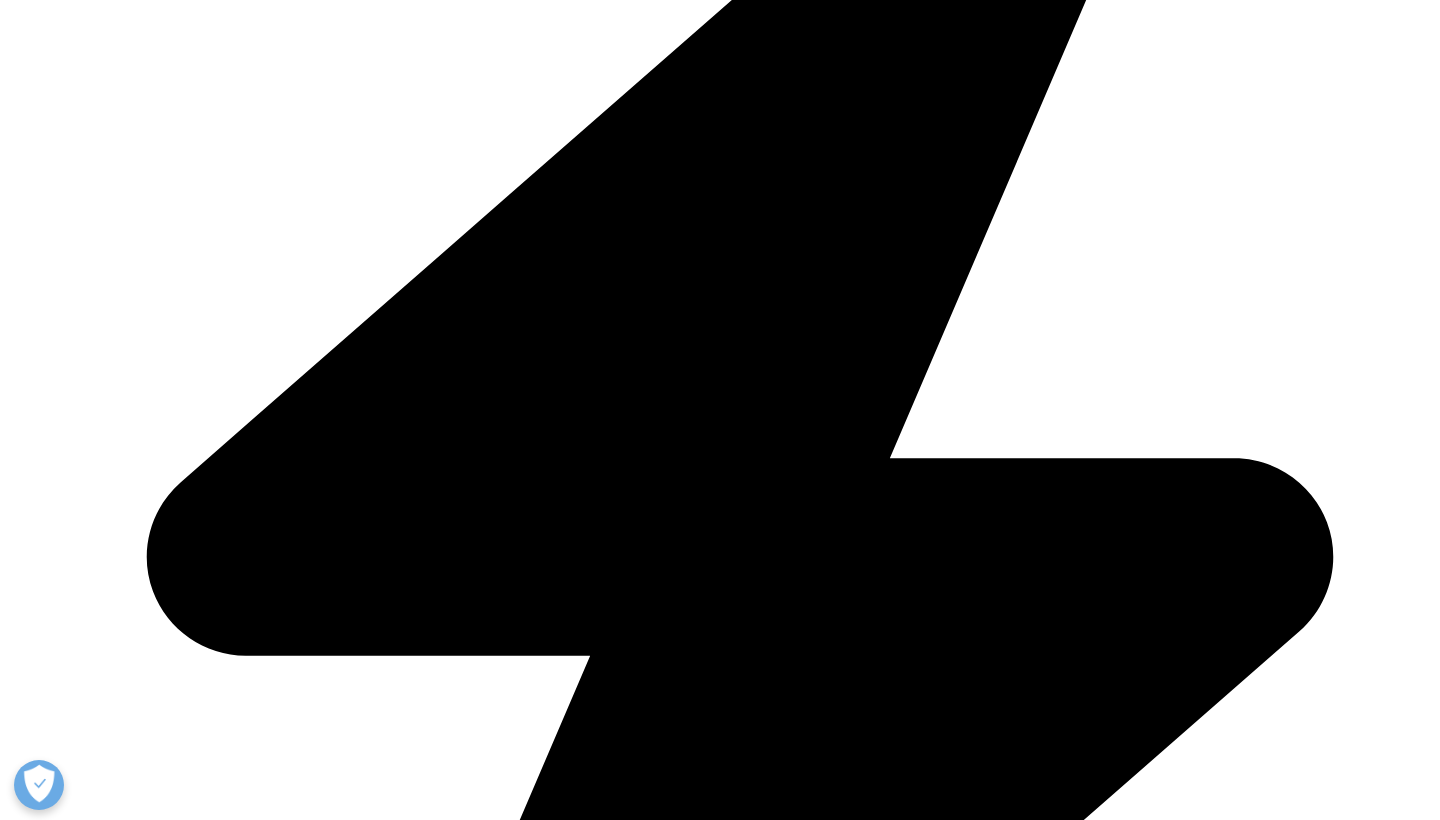scroll, scrollTop: 708, scrollLeft: 0, axis: vertical 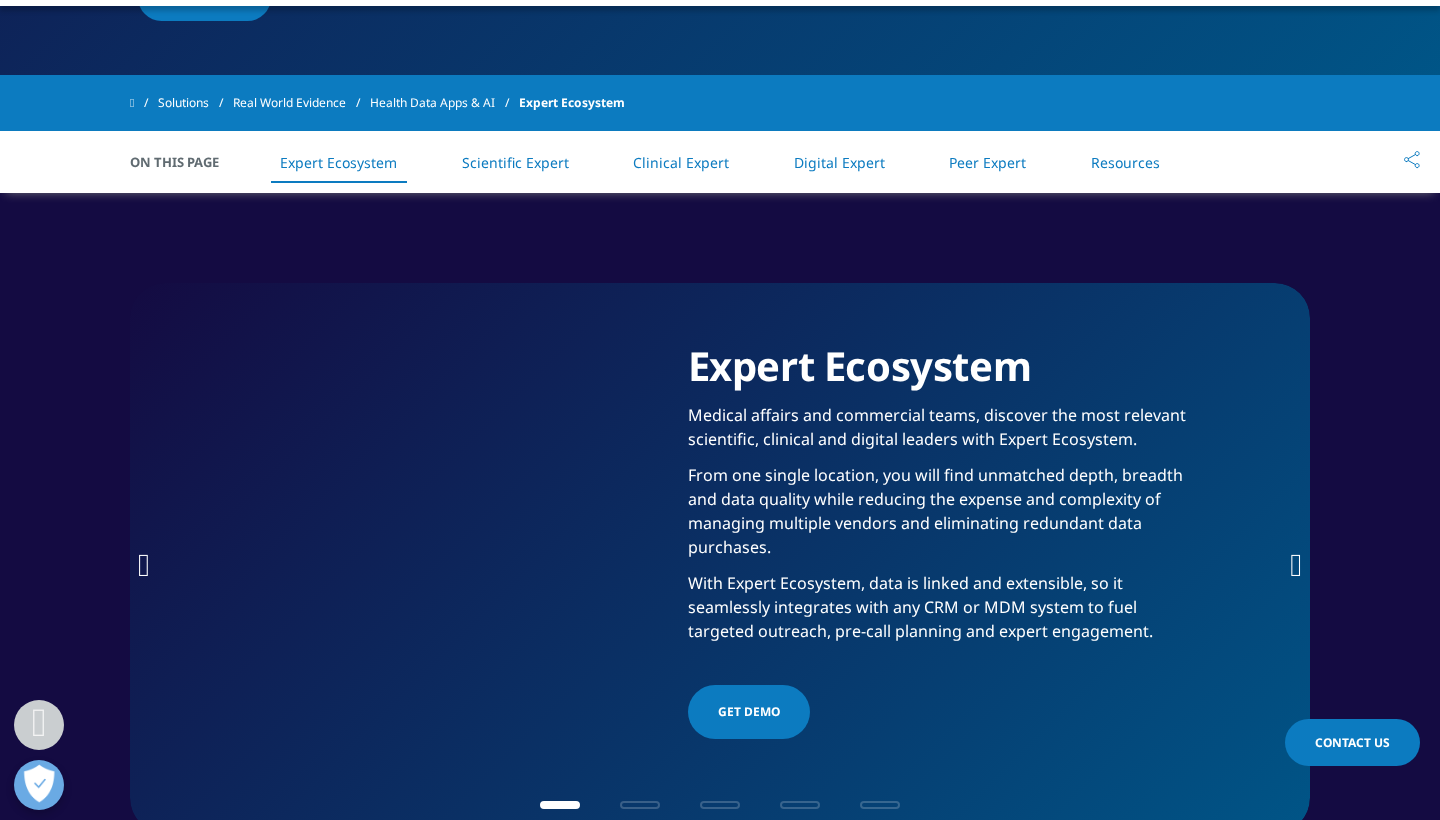 click on "GET DEMO" at bounding box center [749, 712] 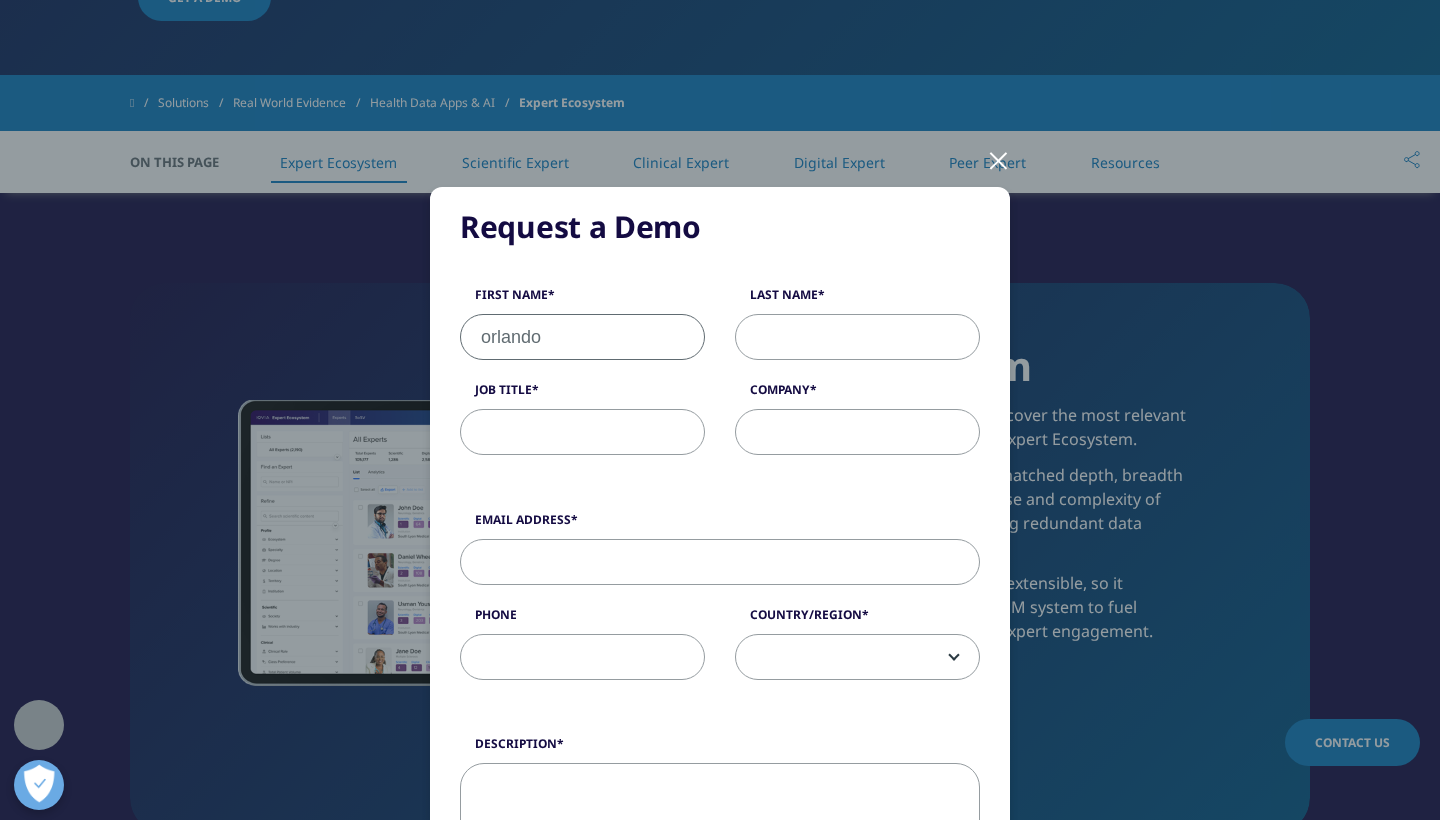 type on "orlando" 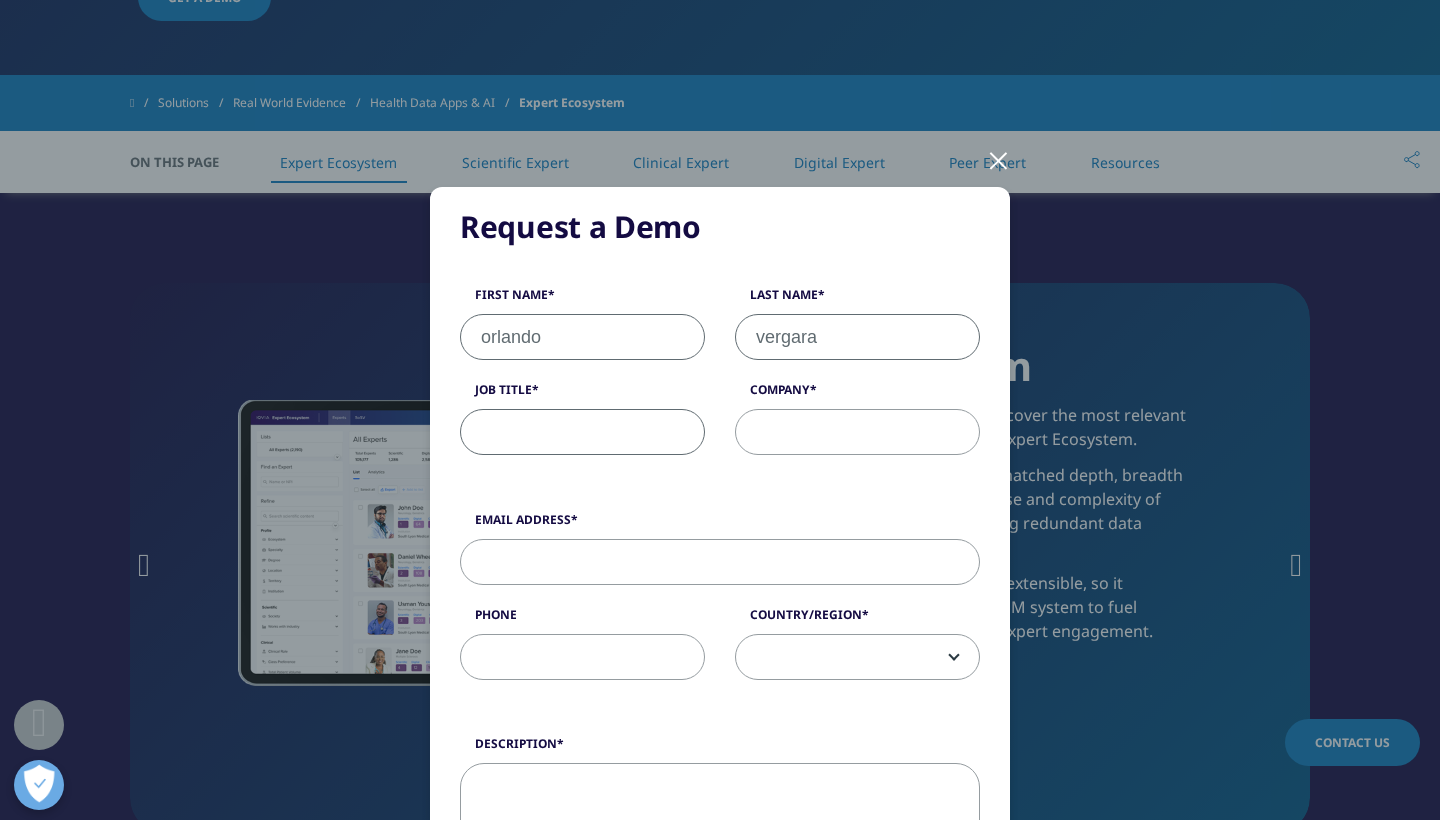 click on "vergara" at bounding box center [857, 337] 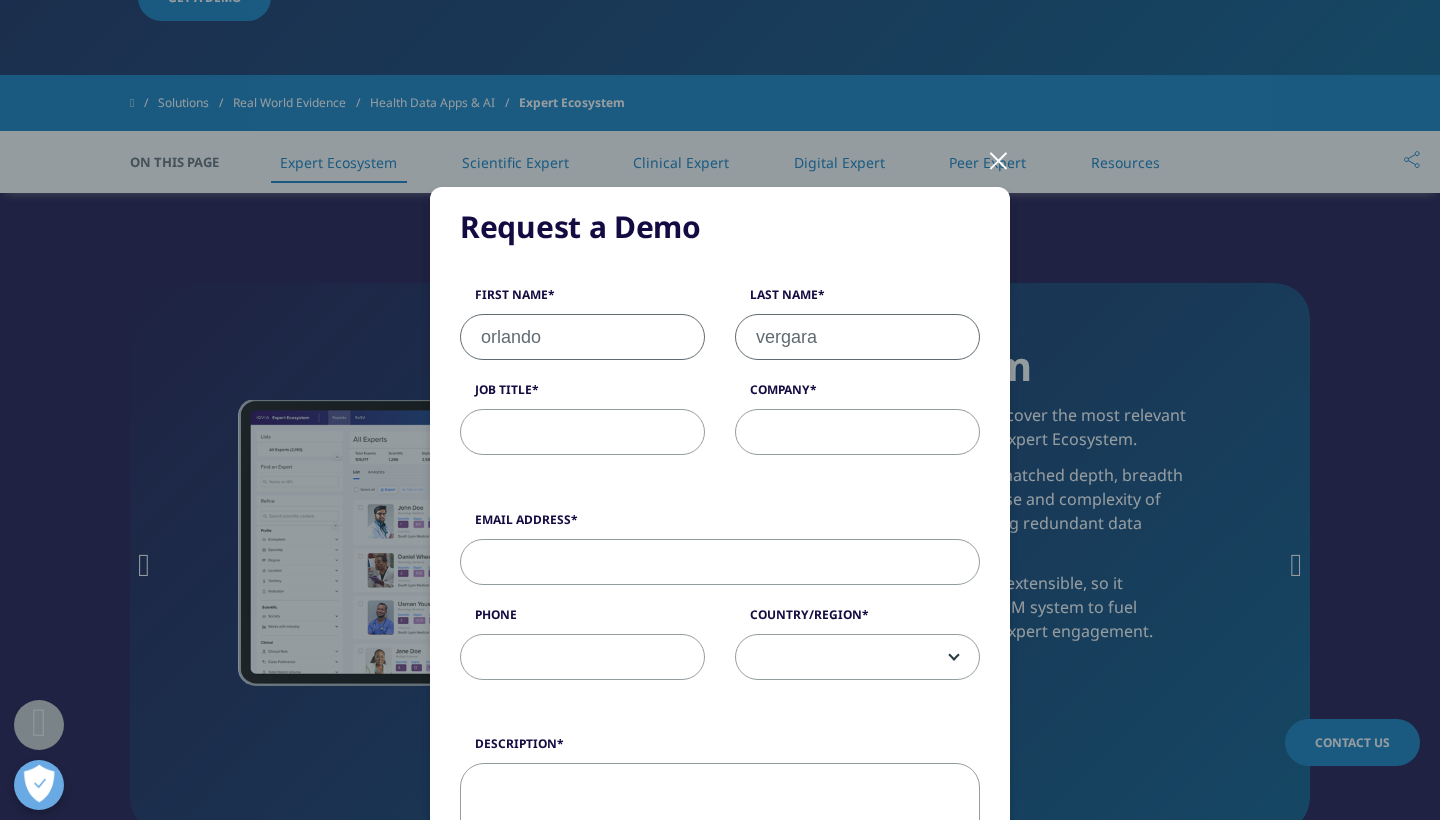 type on "vergara" 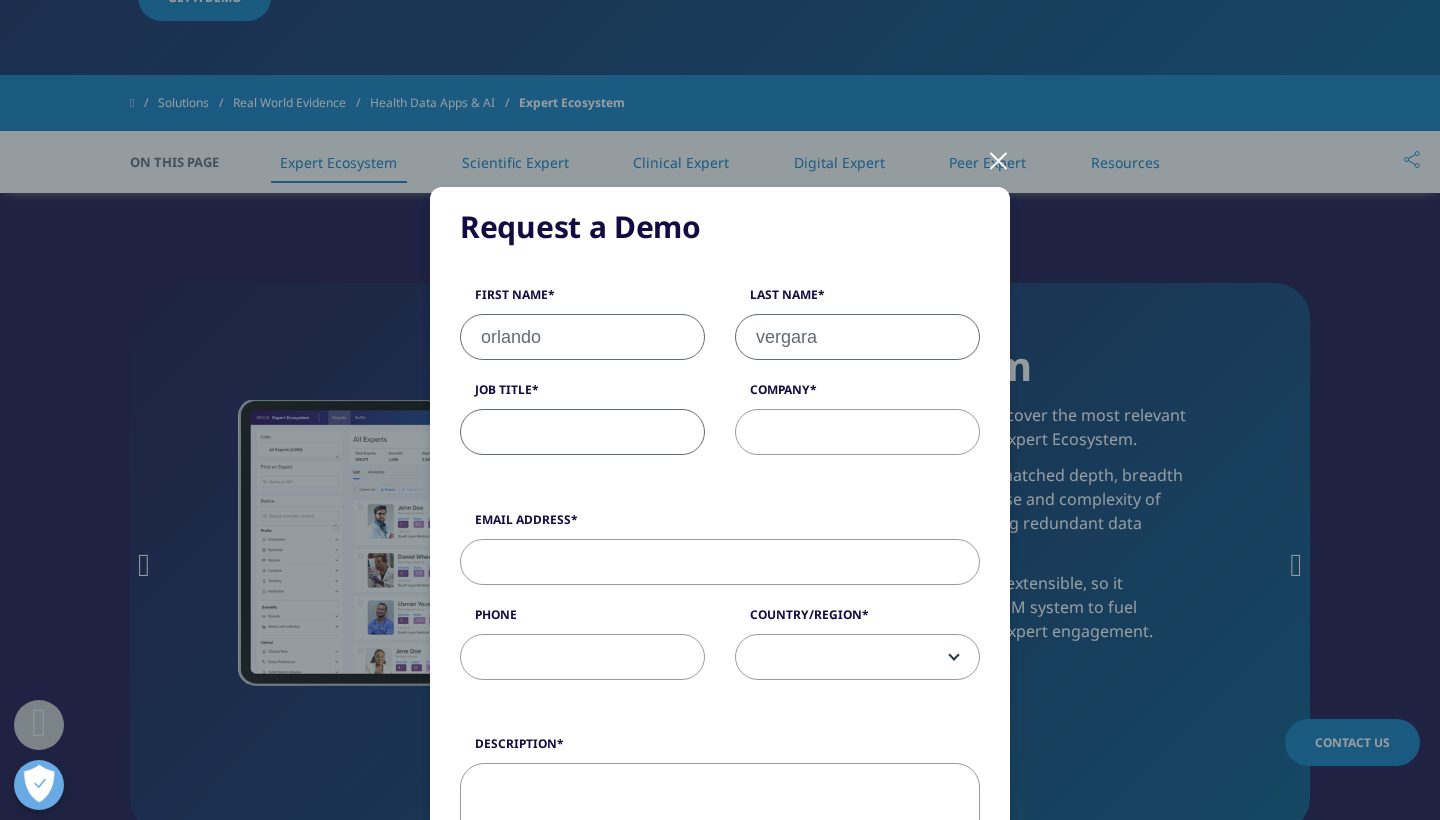 click on "Job Title" at bounding box center [582, 432] 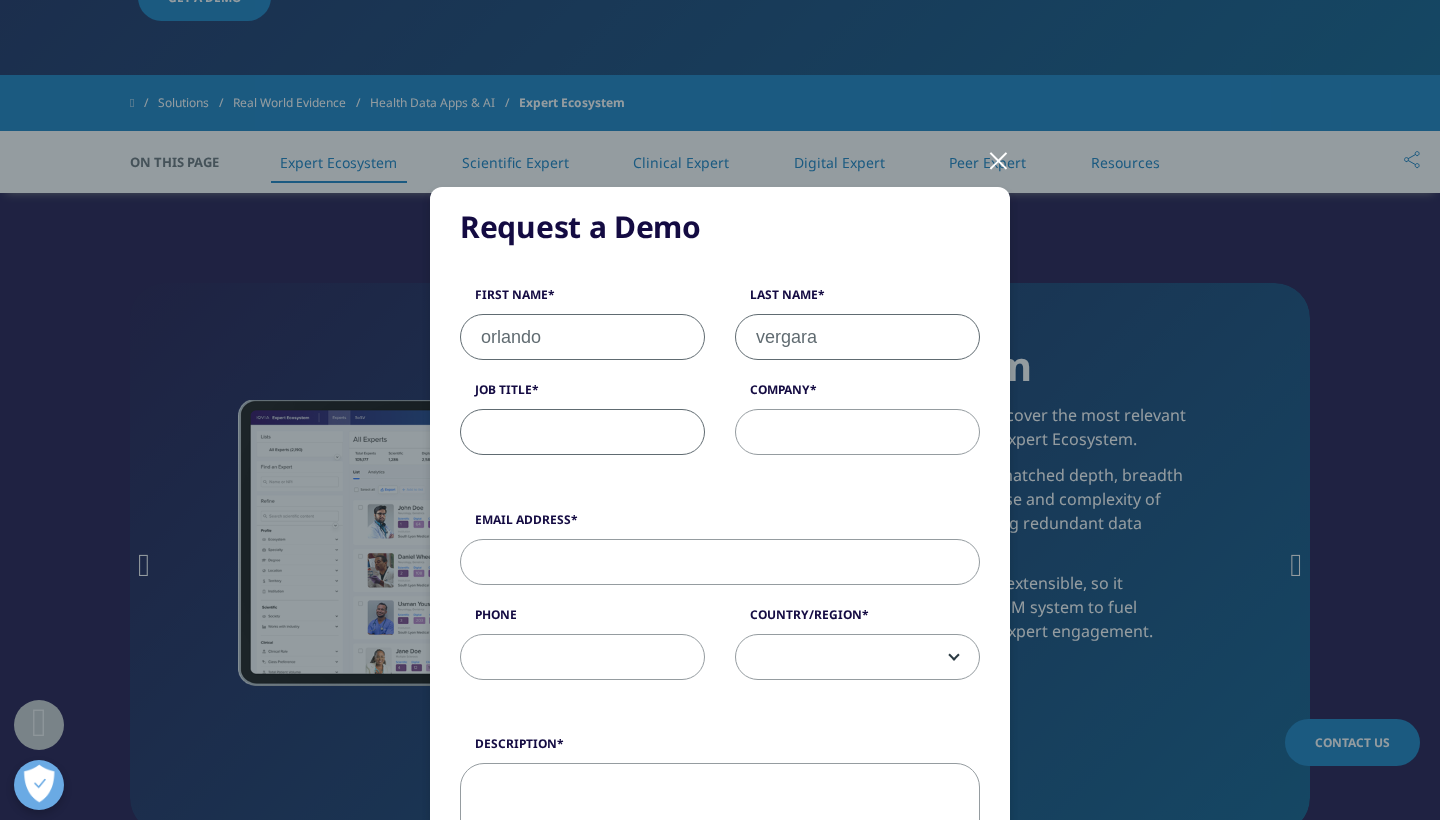 click at bounding box center (998, 159) 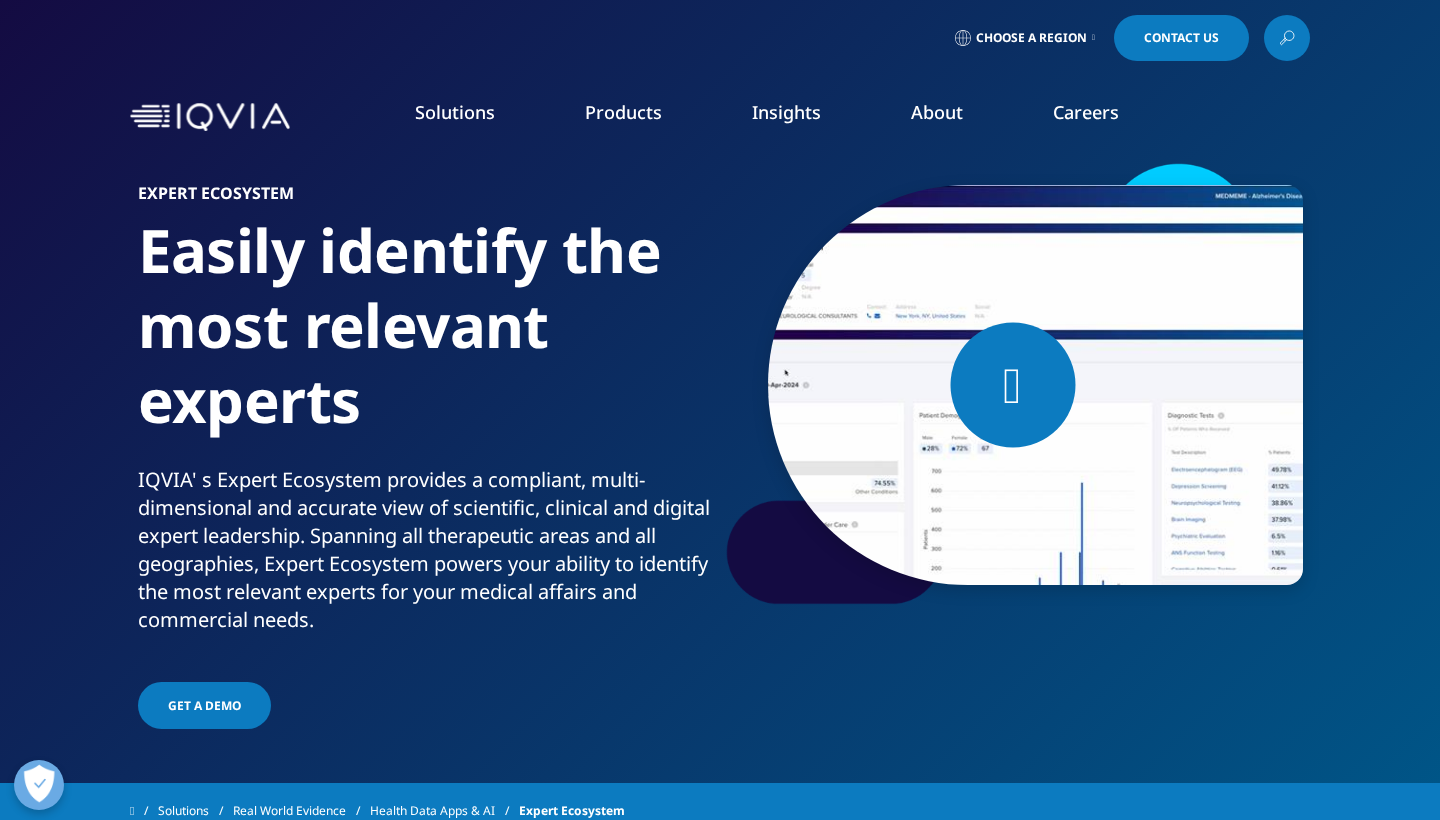 scroll, scrollTop: 0, scrollLeft: 0, axis: both 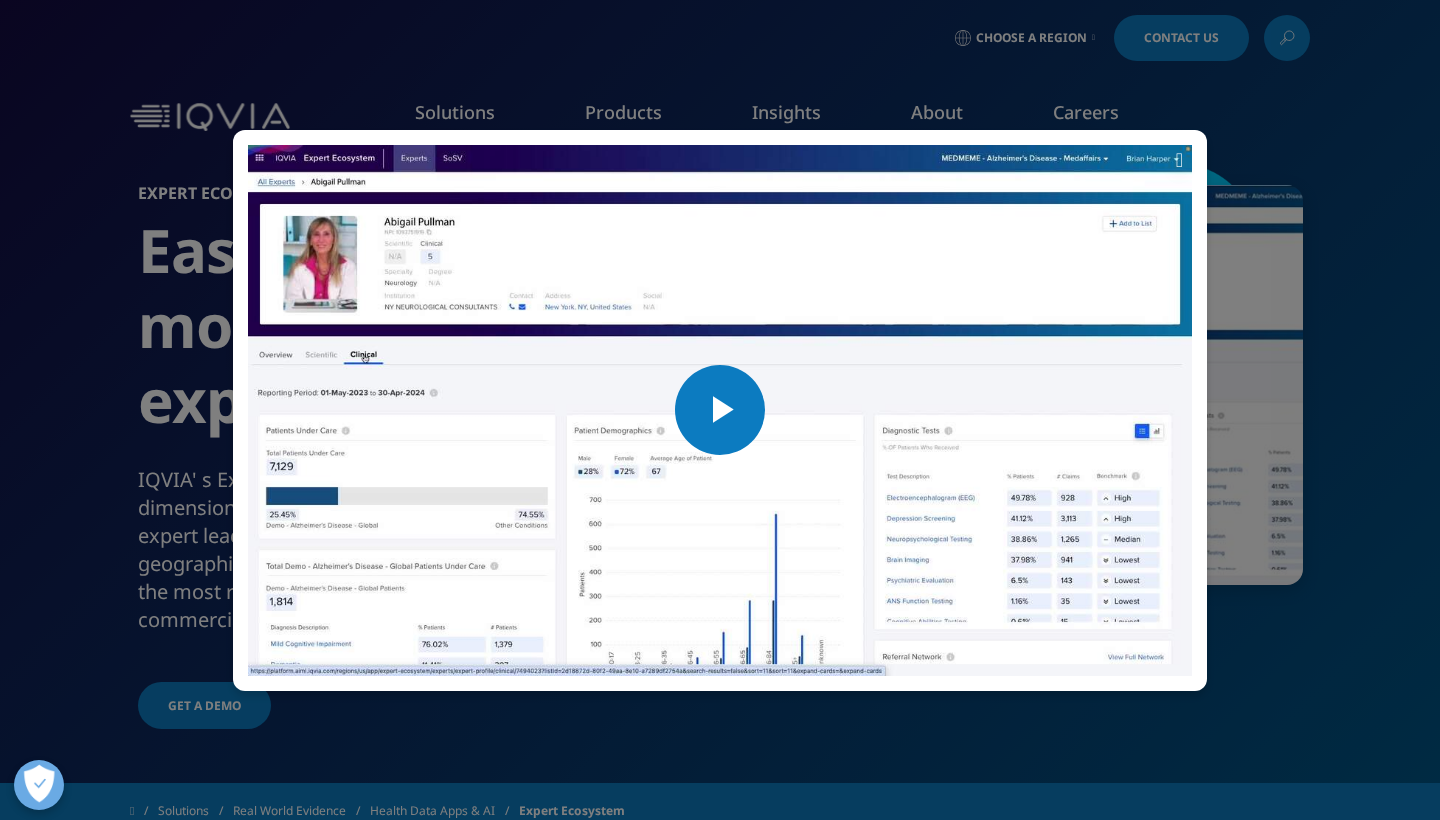 click at bounding box center (720, 410) 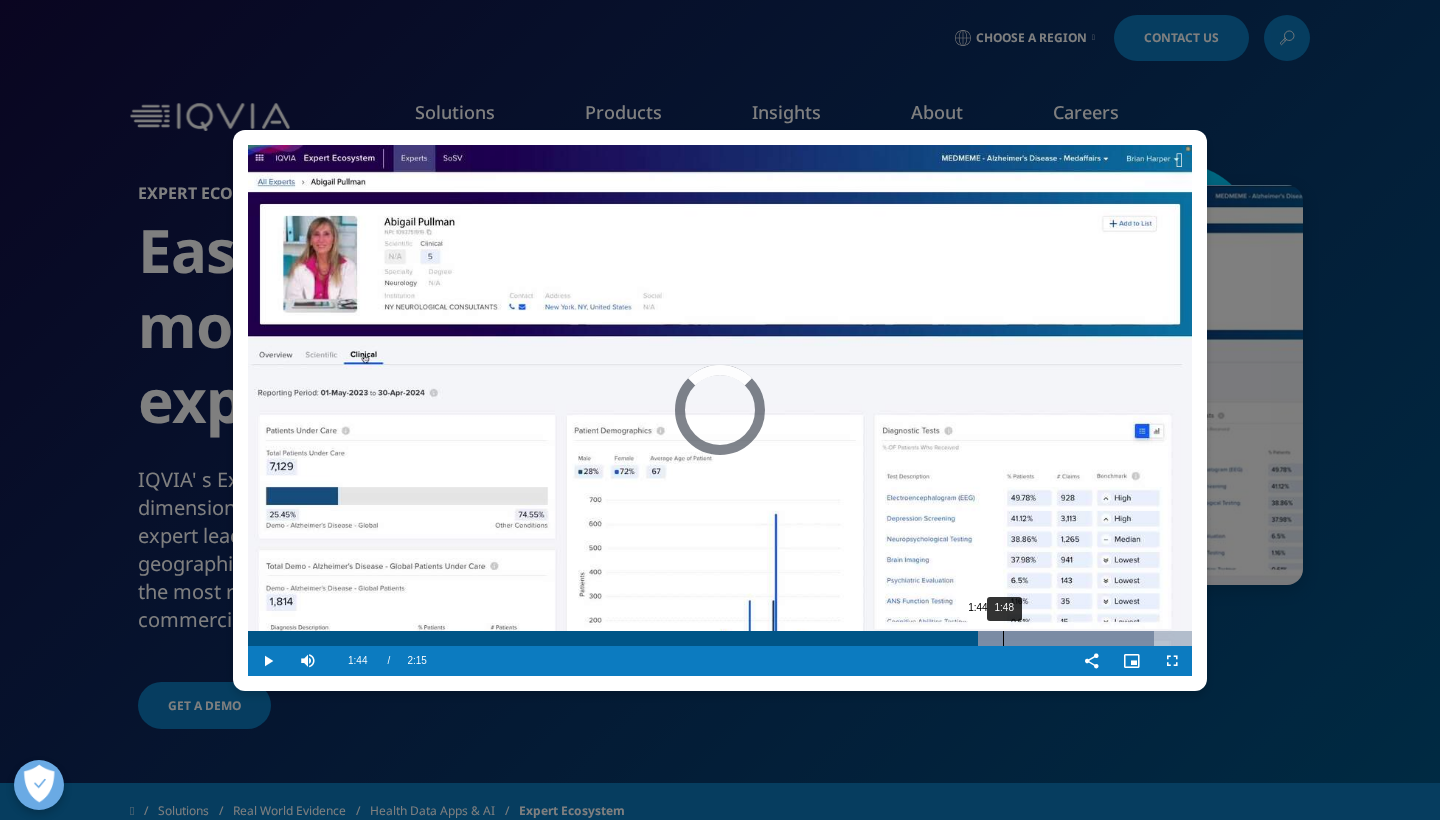 click on "1:48" at bounding box center [1003, 638] 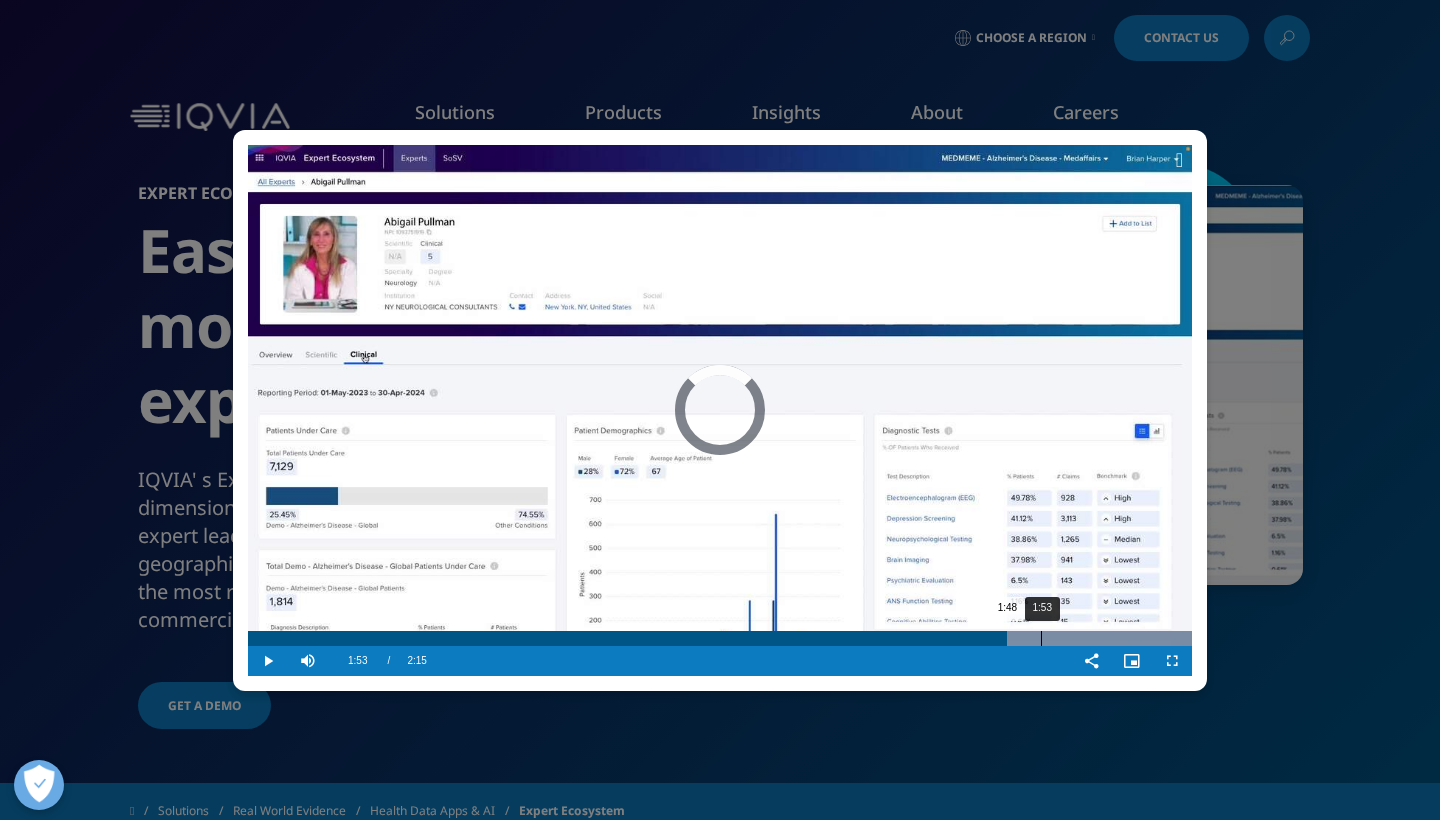 click on "1:53" at bounding box center (1041, 638) 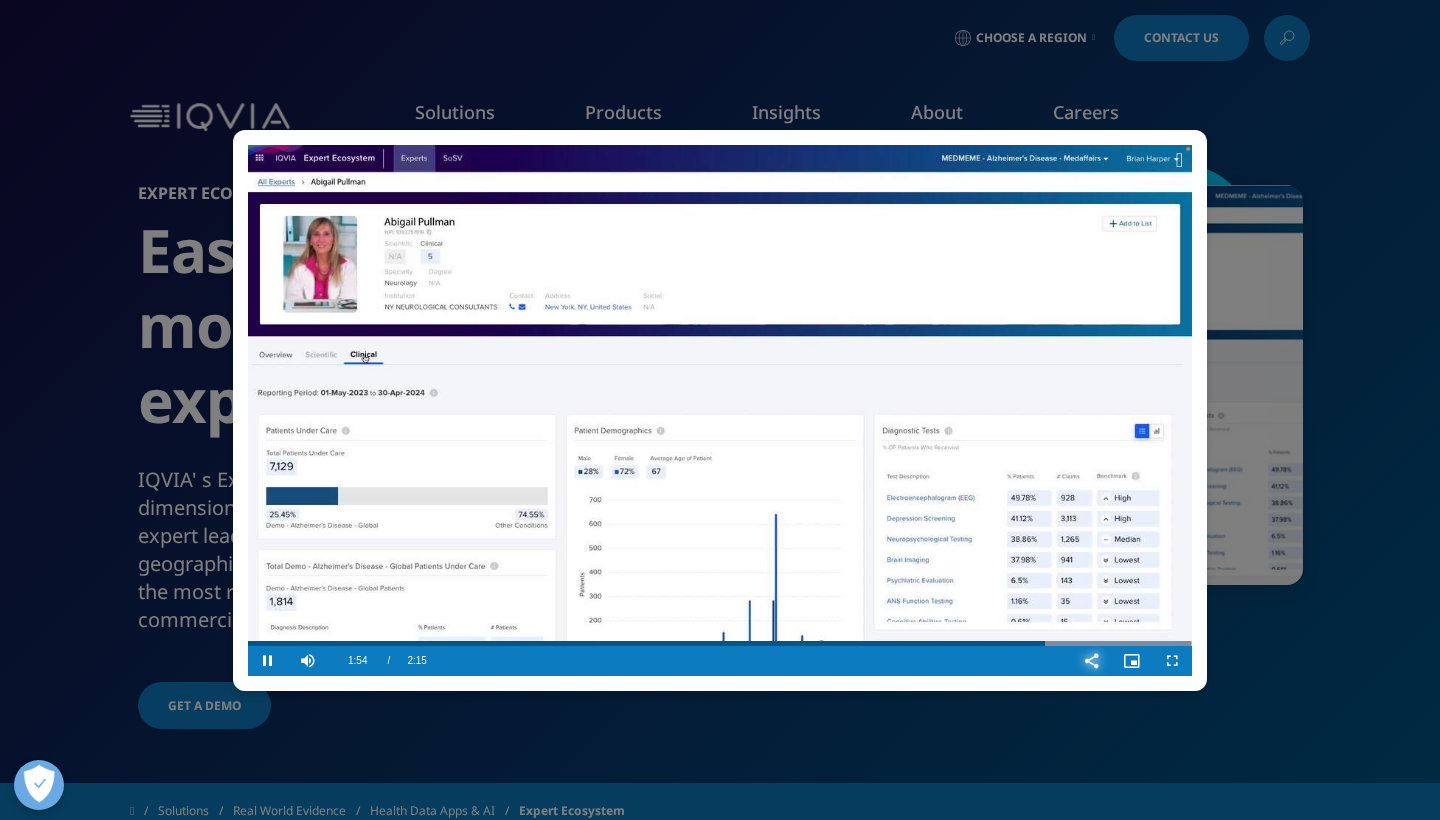 click at bounding box center (1092, 661) 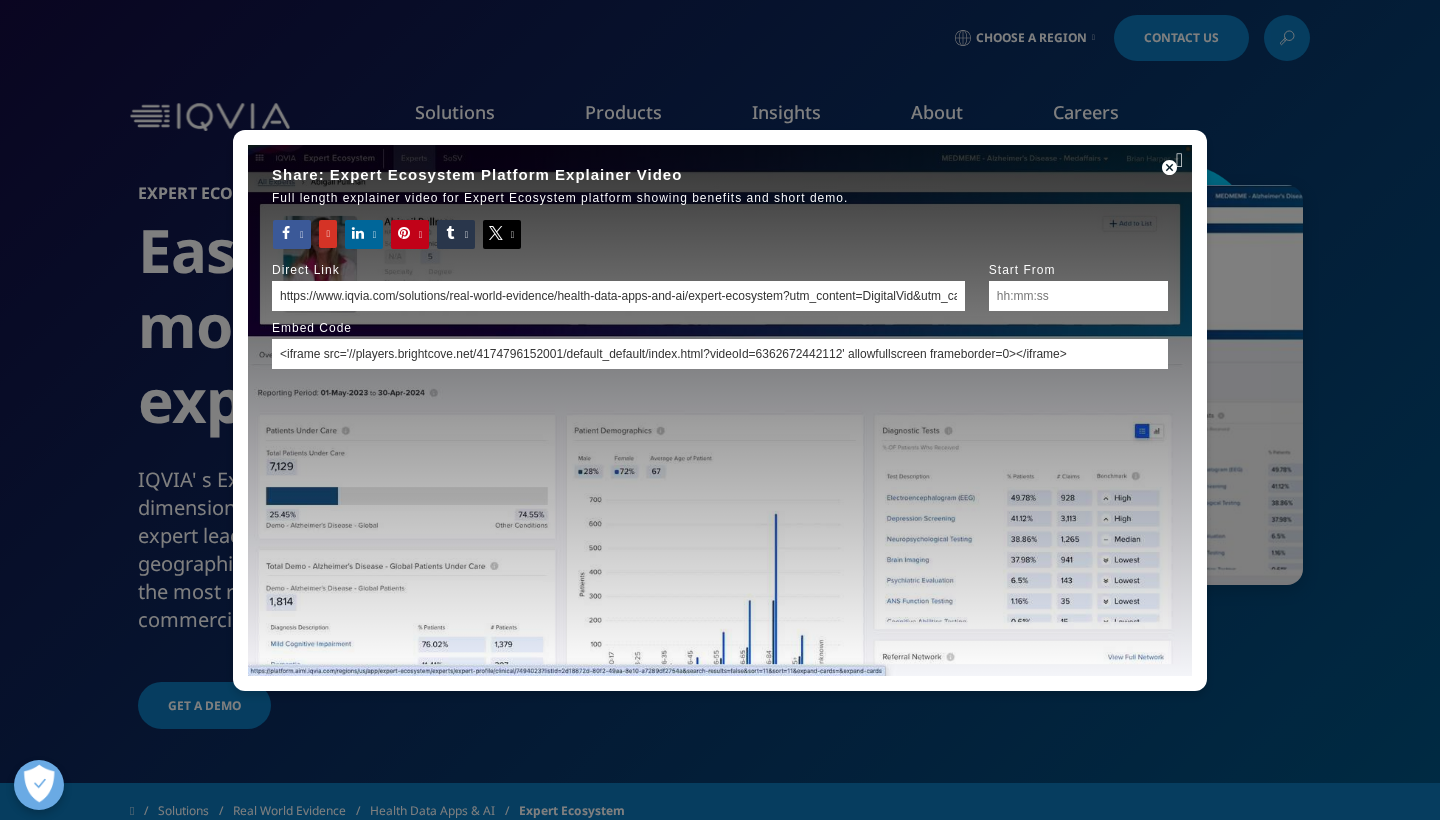 click on "Share: Expert Ecosystem Platform Explainer Video Full length explainer video for Expert Ecosystem platform showing benefits and short demo.
Facebook
Google+
LinkedIn
Pinterest
Tumblr
Twitter
Direct Link https://www.iqvia.com/solutions/real-world-evidence/health-data-apps-and-ai/expert-ecosystem?utm_content=DigitalVid&utm_campaign=2024_EELaunchEmail_COMSOL_ST&utm_medium=email&utm_source=Eloqua#DigitalExpert Start From Embed Code <iframe src='//players.brightcove.net/4174796152001/default_default/index.html?videoId=6362672442112' allowfullscreen frameborder=0></iframe>" at bounding box center (720, 410) 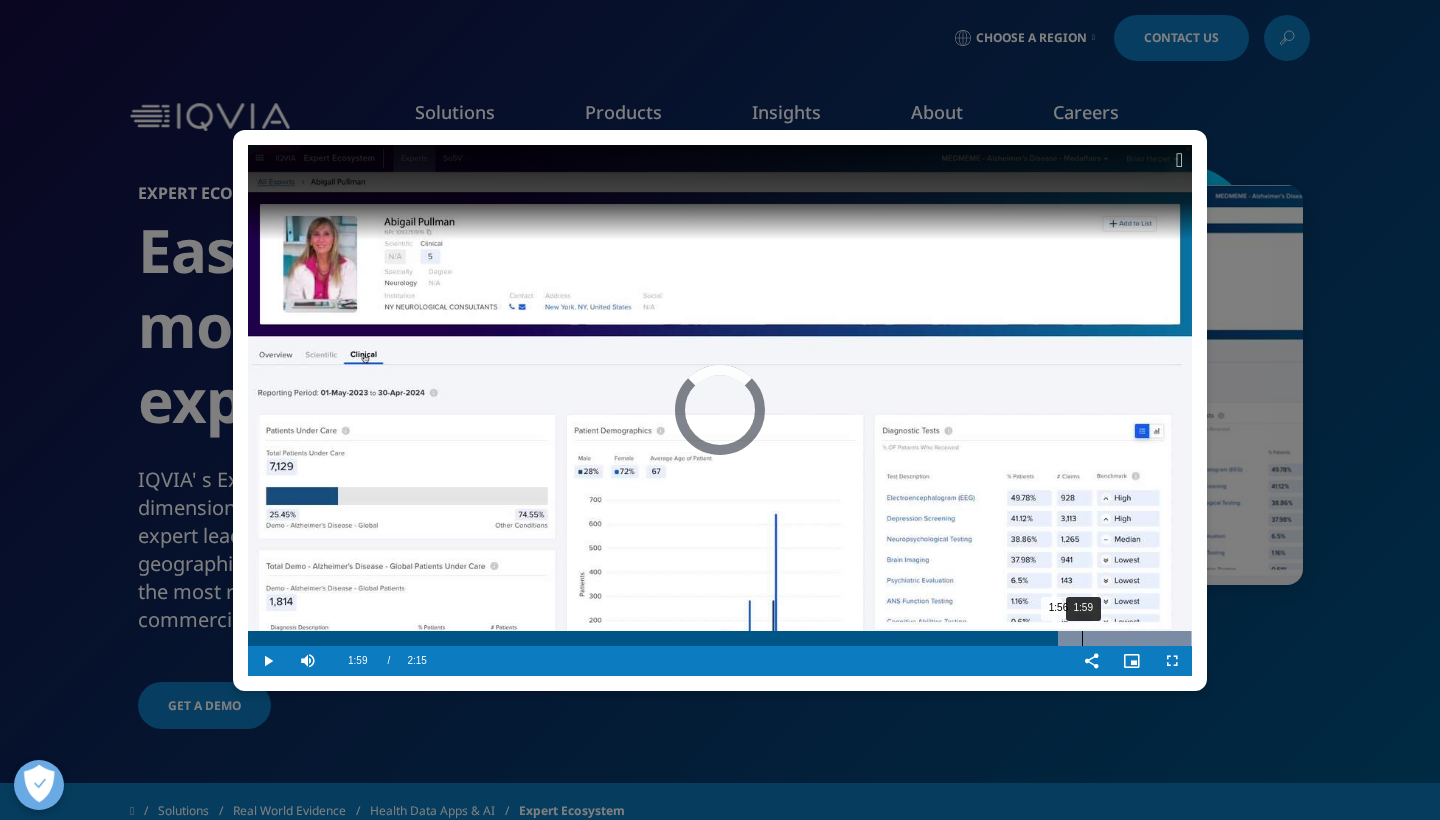 click on "1:59" at bounding box center (1082, 638) 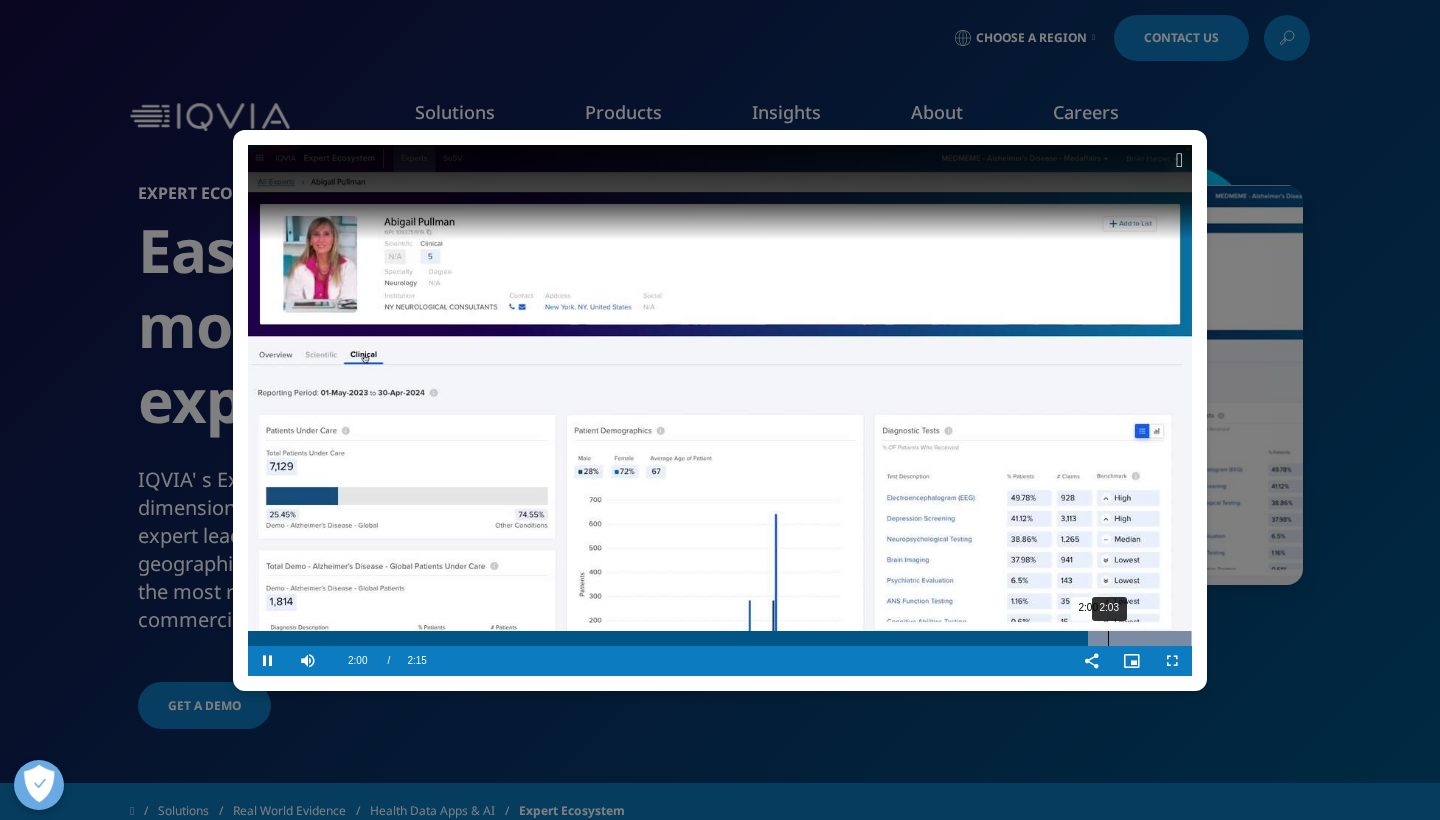 click on "2:03" at bounding box center (1108, 638) 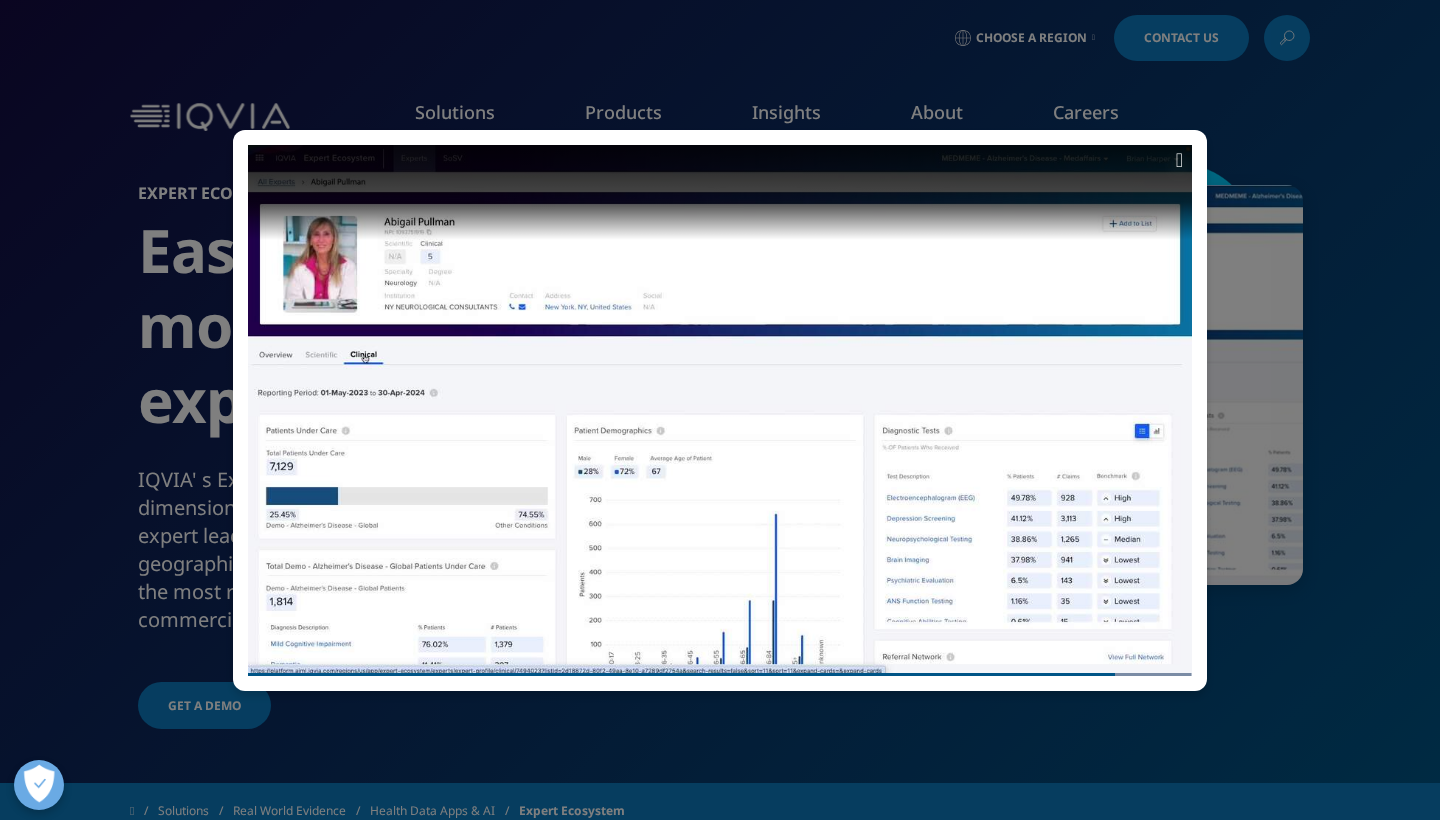 click at bounding box center (1179, 160) 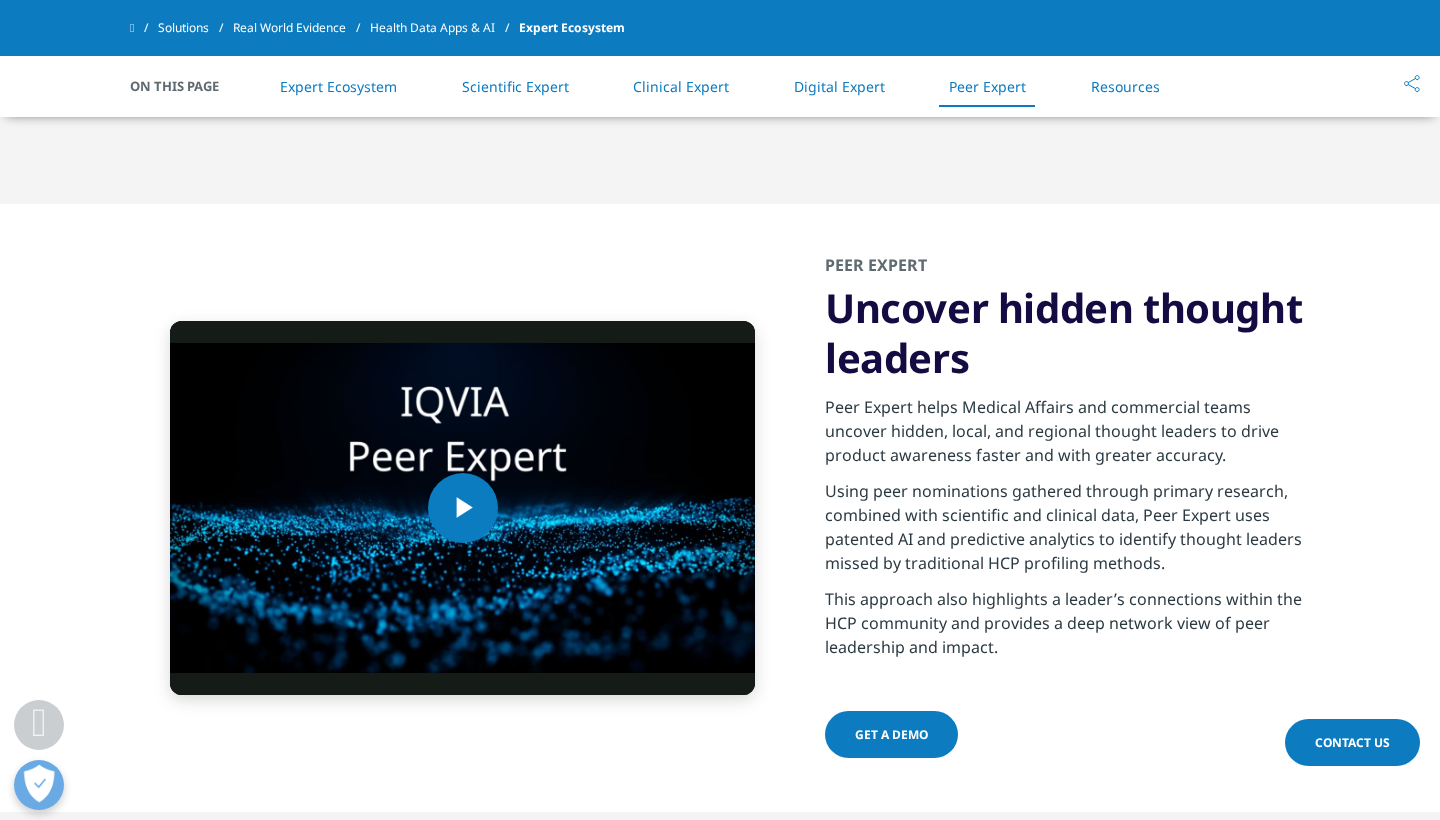 scroll, scrollTop: 5552, scrollLeft: 0, axis: vertical 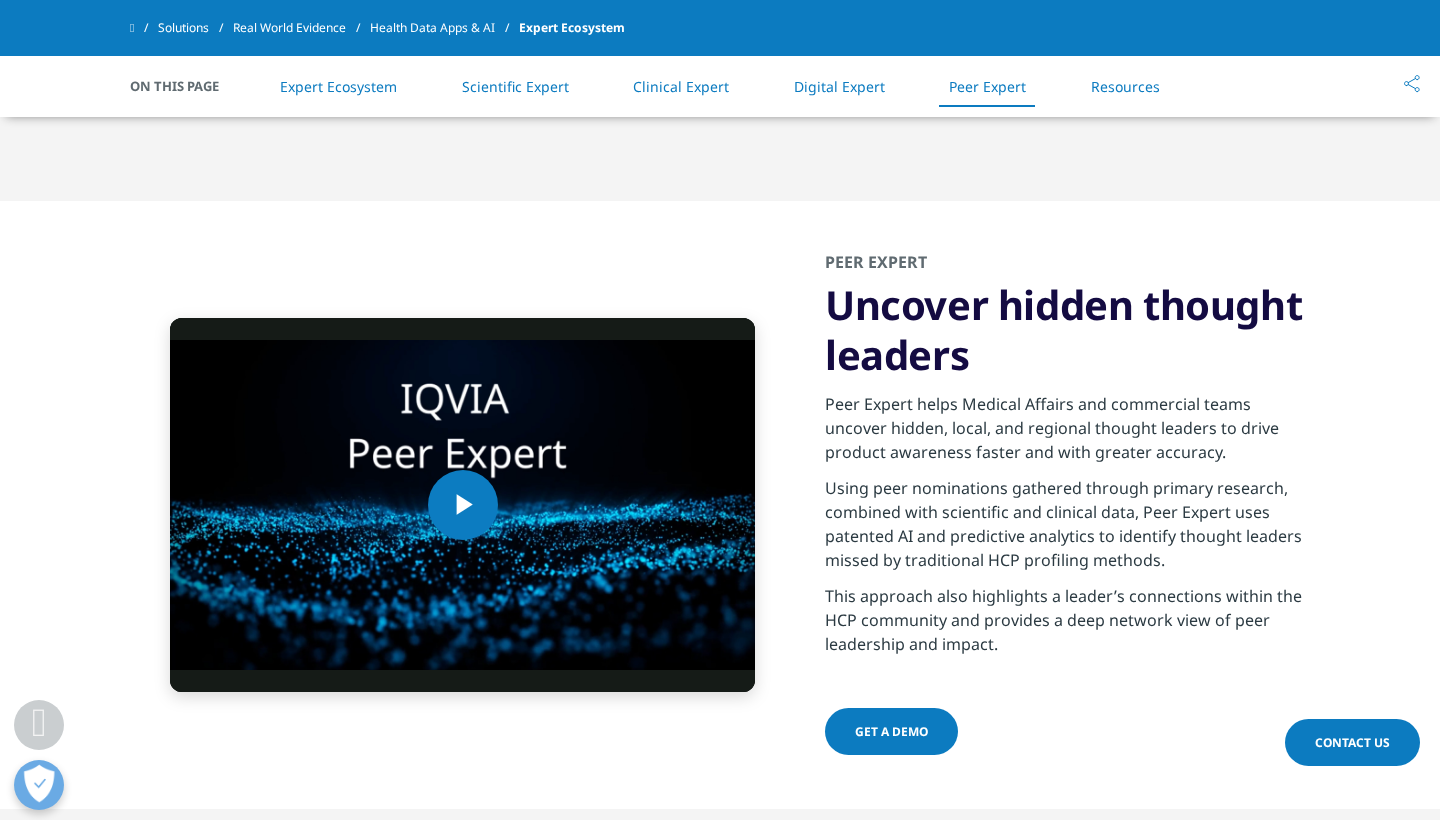 drag, startPoint x: 1018, startPoint y: 623, endPoint x: 826, endPoint y: 223, distance: 443.69357 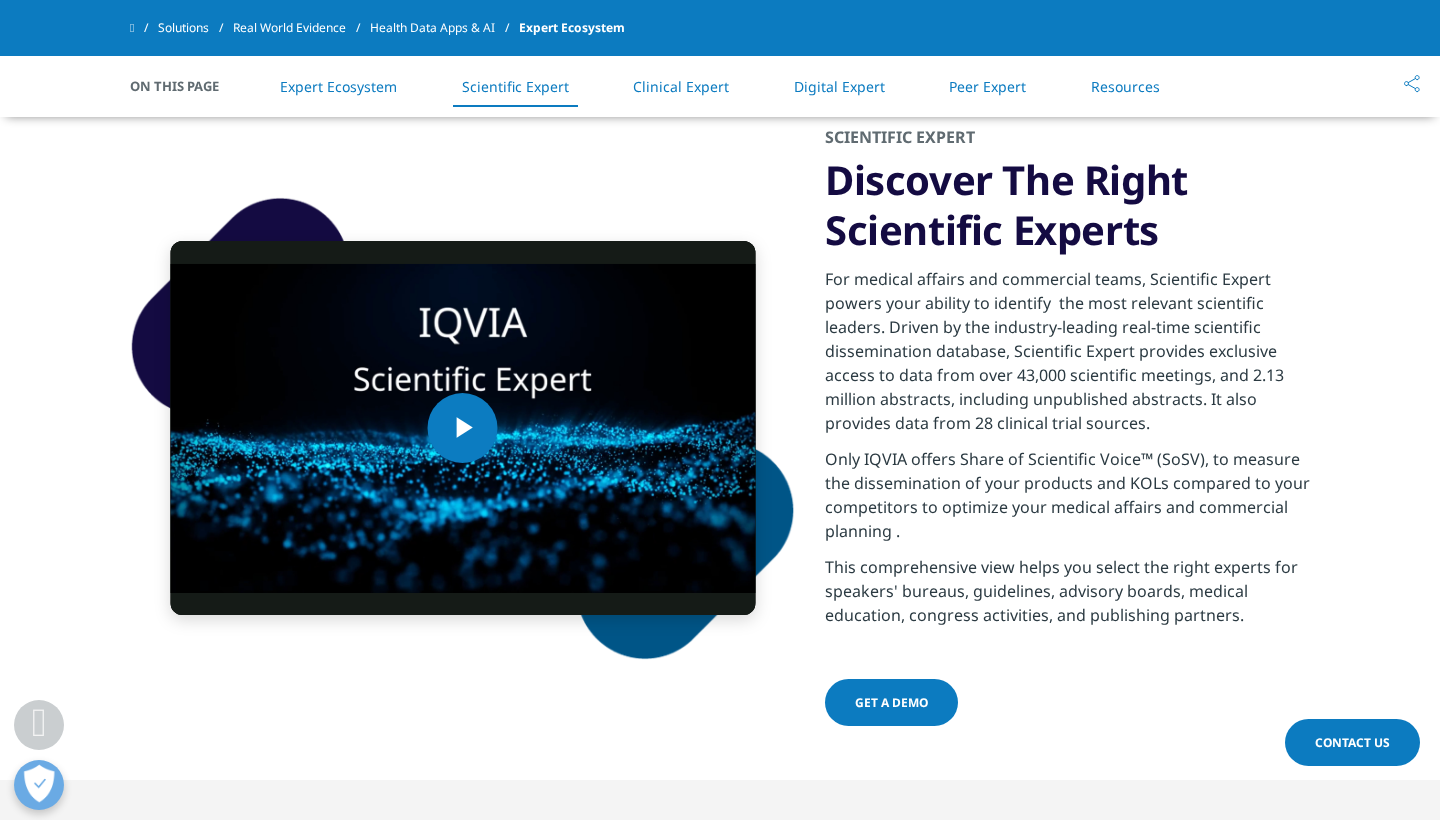scroll, scrollTop: 1948, scrollLeft: 0, axis: vertical 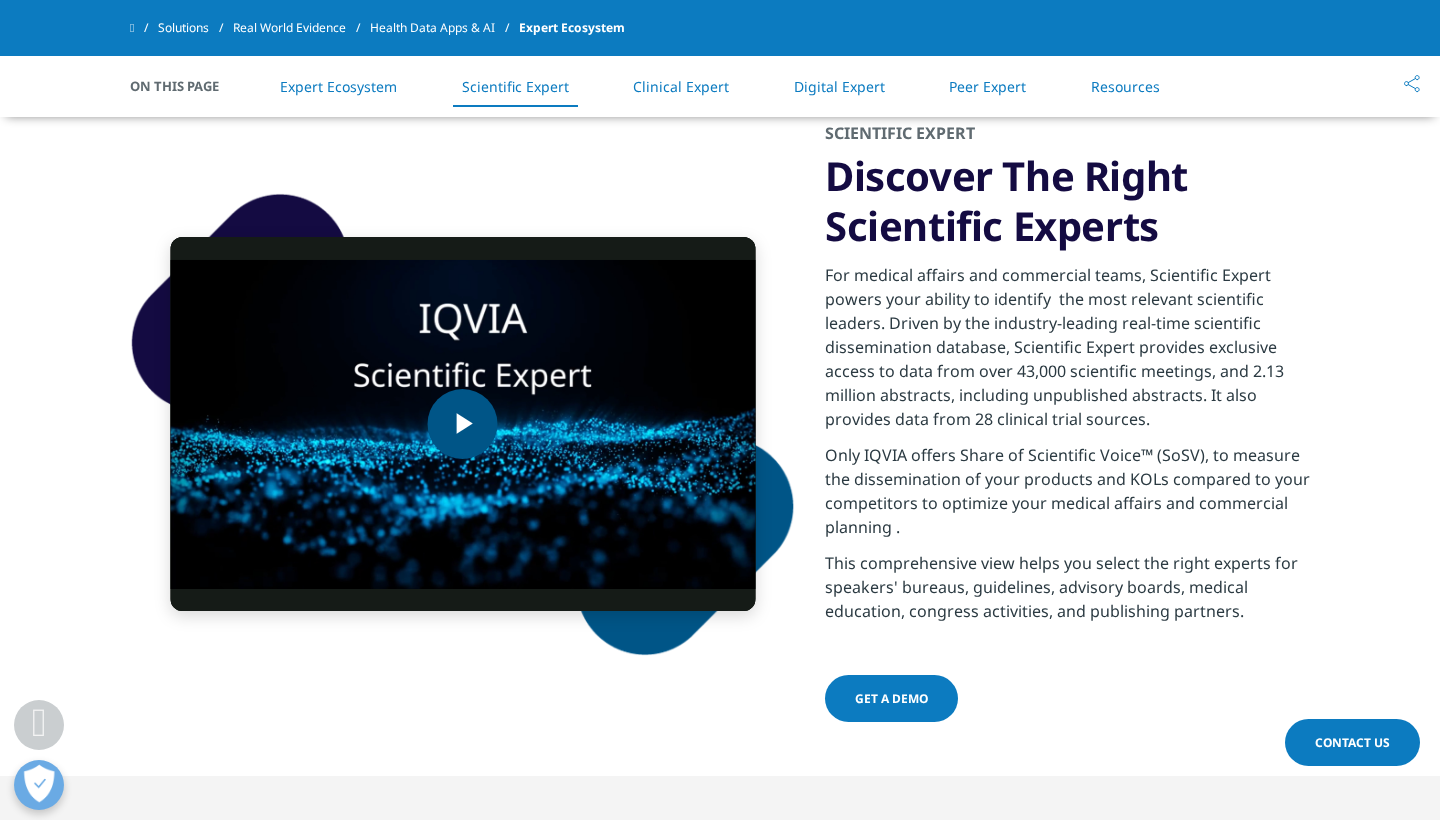 click at bounding box center (463, 424) 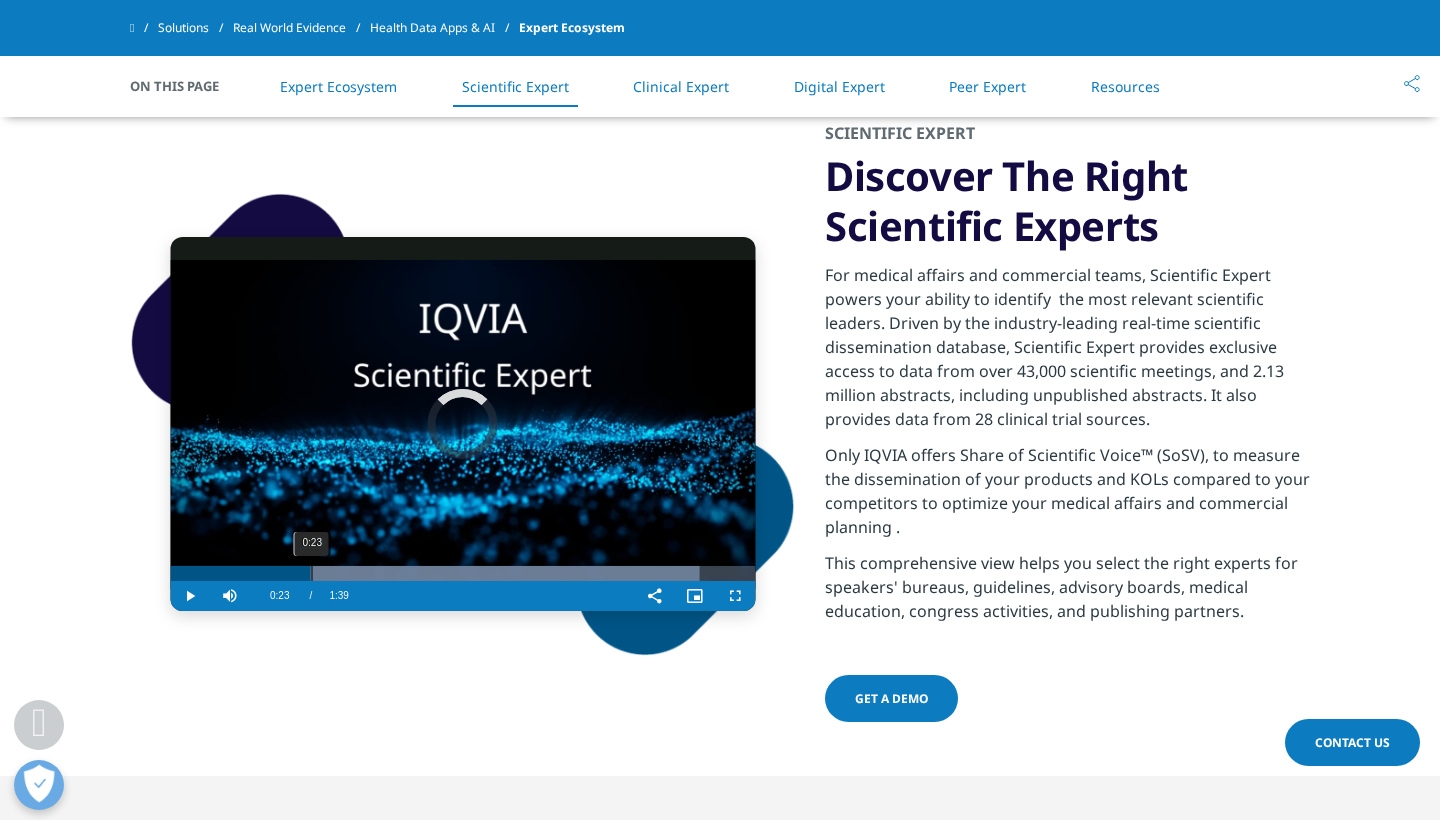 click on "0:23" at bounding box center (311, 573) 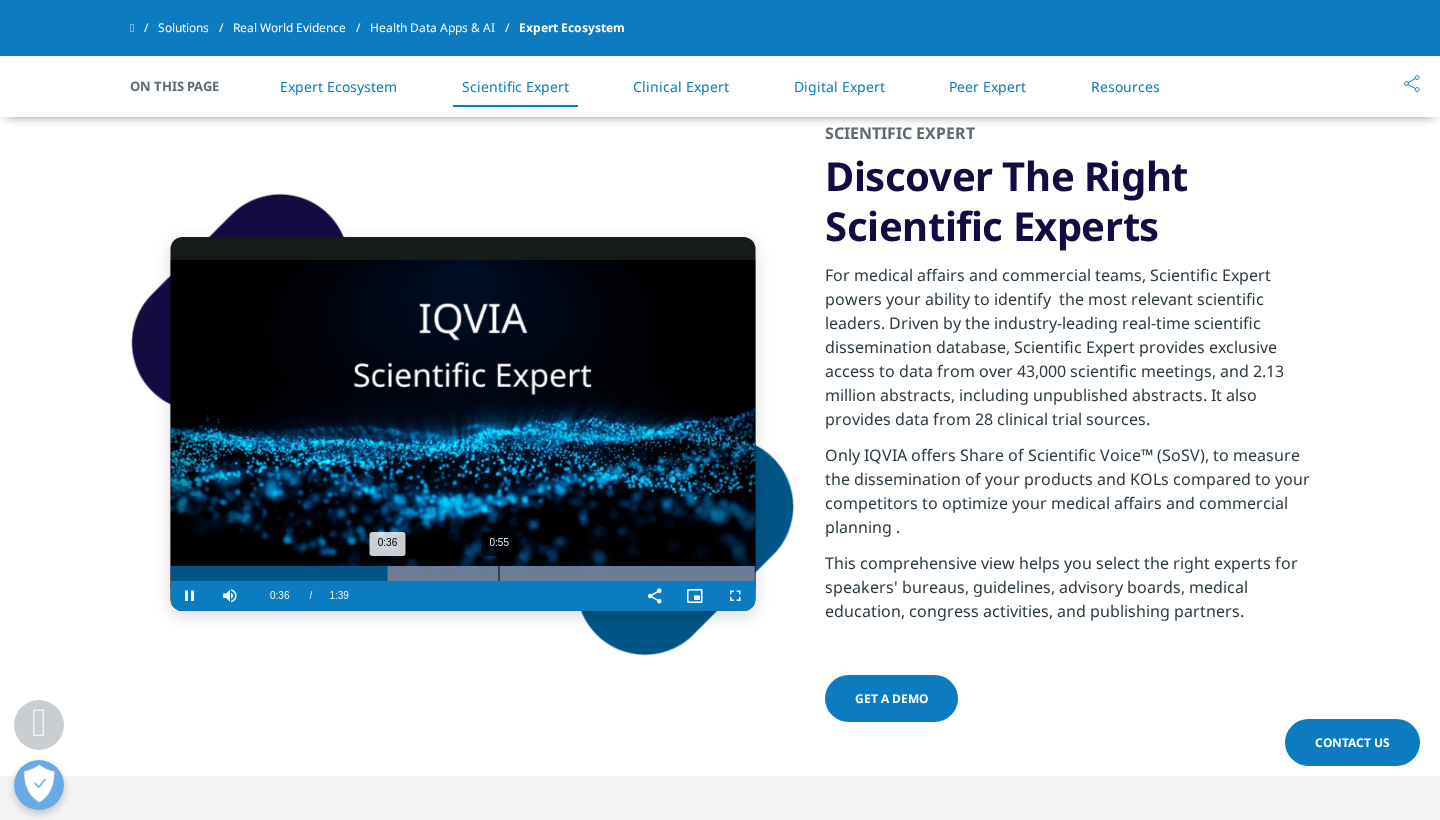 click on "0:55" at bounding box center (498, 573) 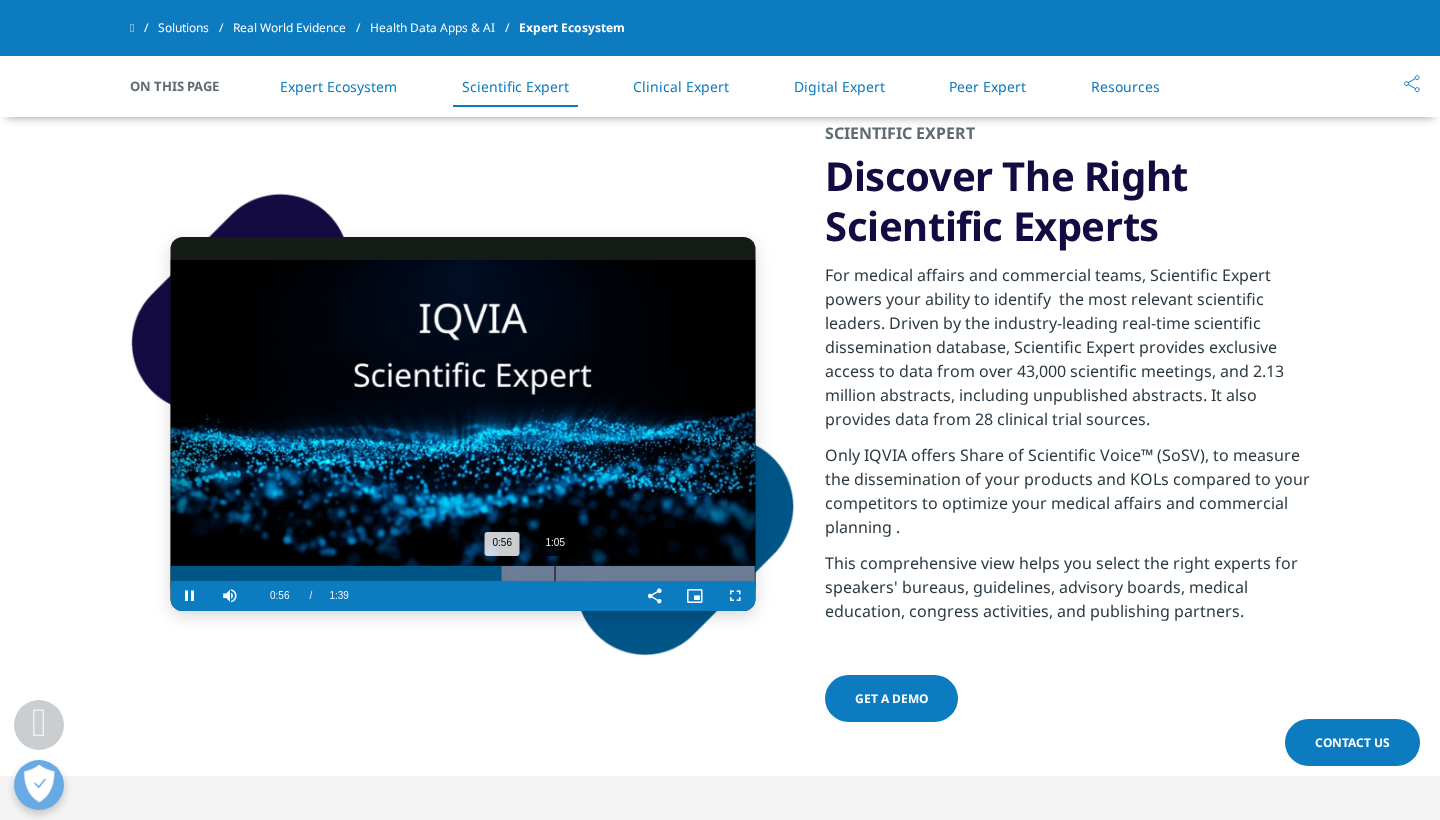 click on "1:05" at bounding box center [554, 573] 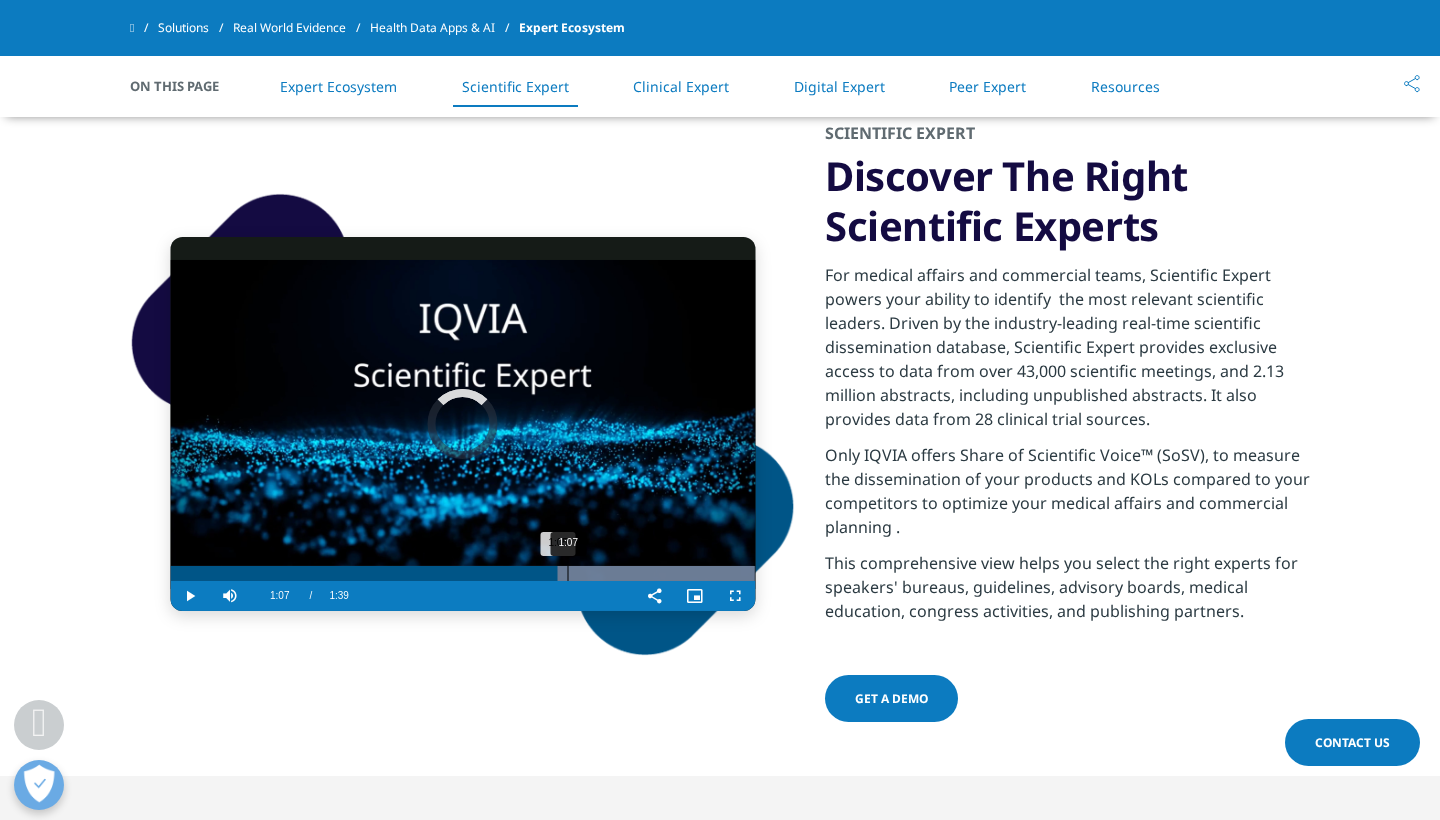 click on "1:07" at bounding box center [567, 573] 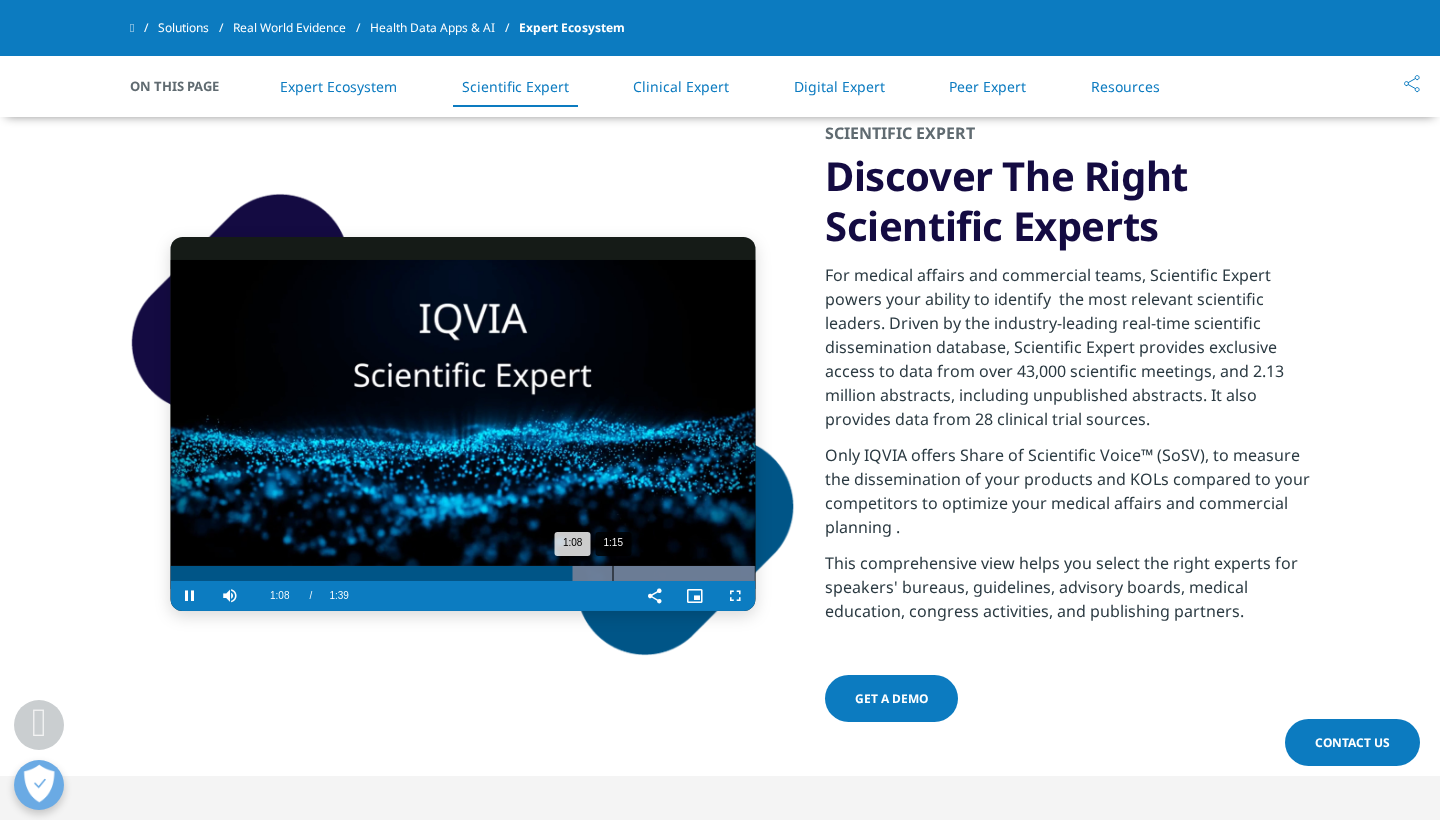 click on "1:15" at bounding box center [612, 573] 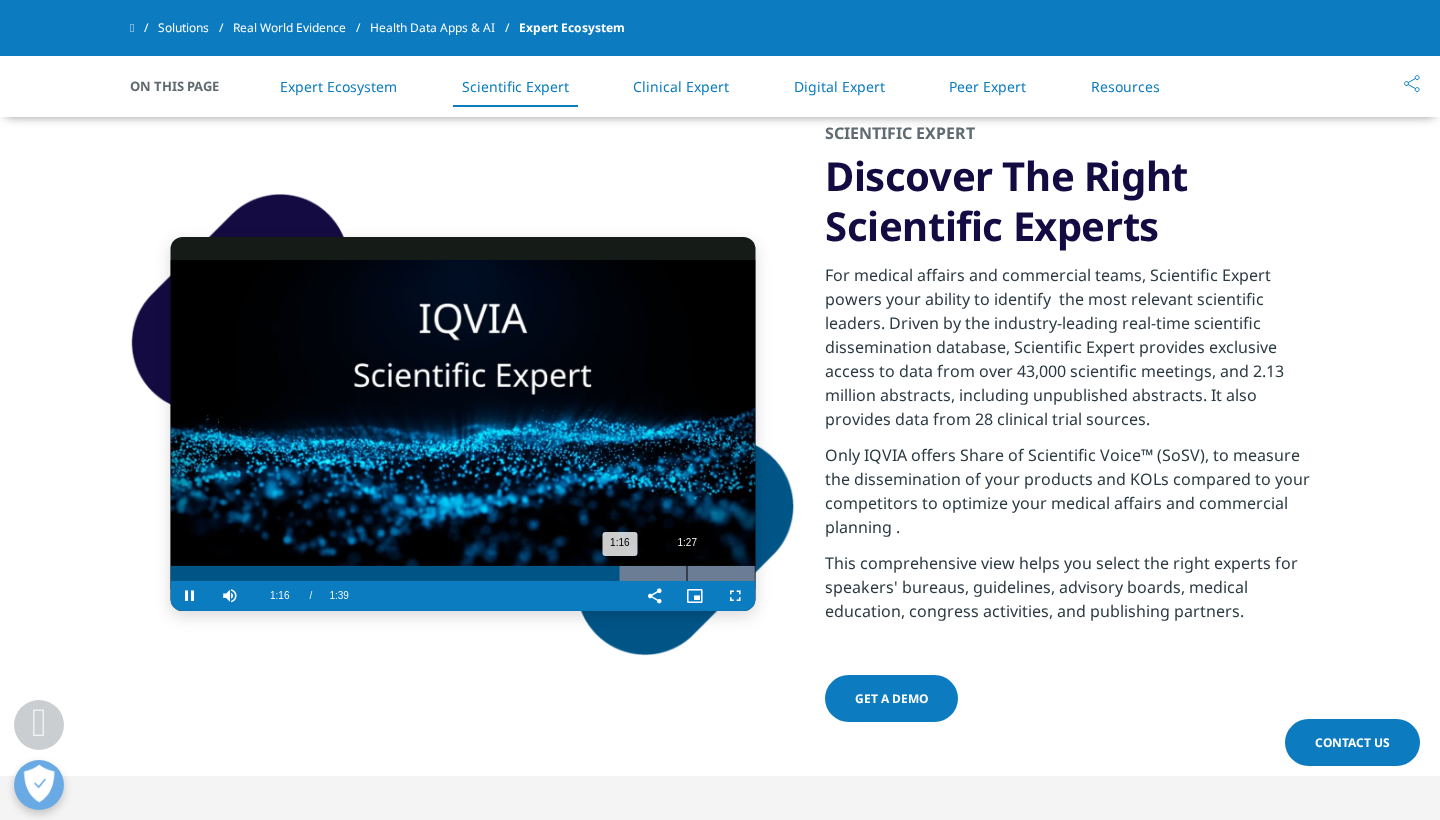 click on "1:27" at bounding box center [686, 573] 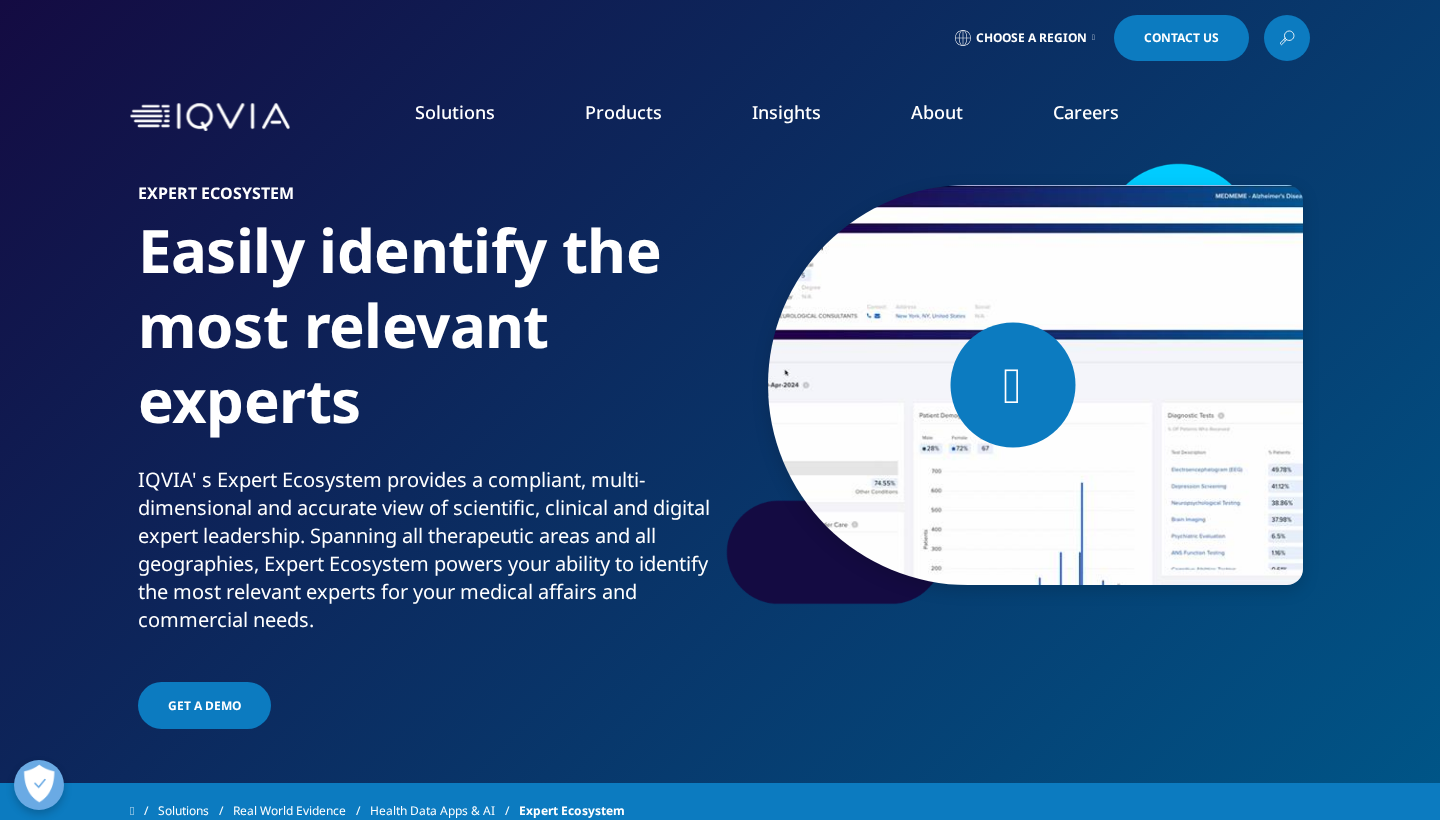 scroll, scrollTop: 0, scrollLeft: 0, axis: both 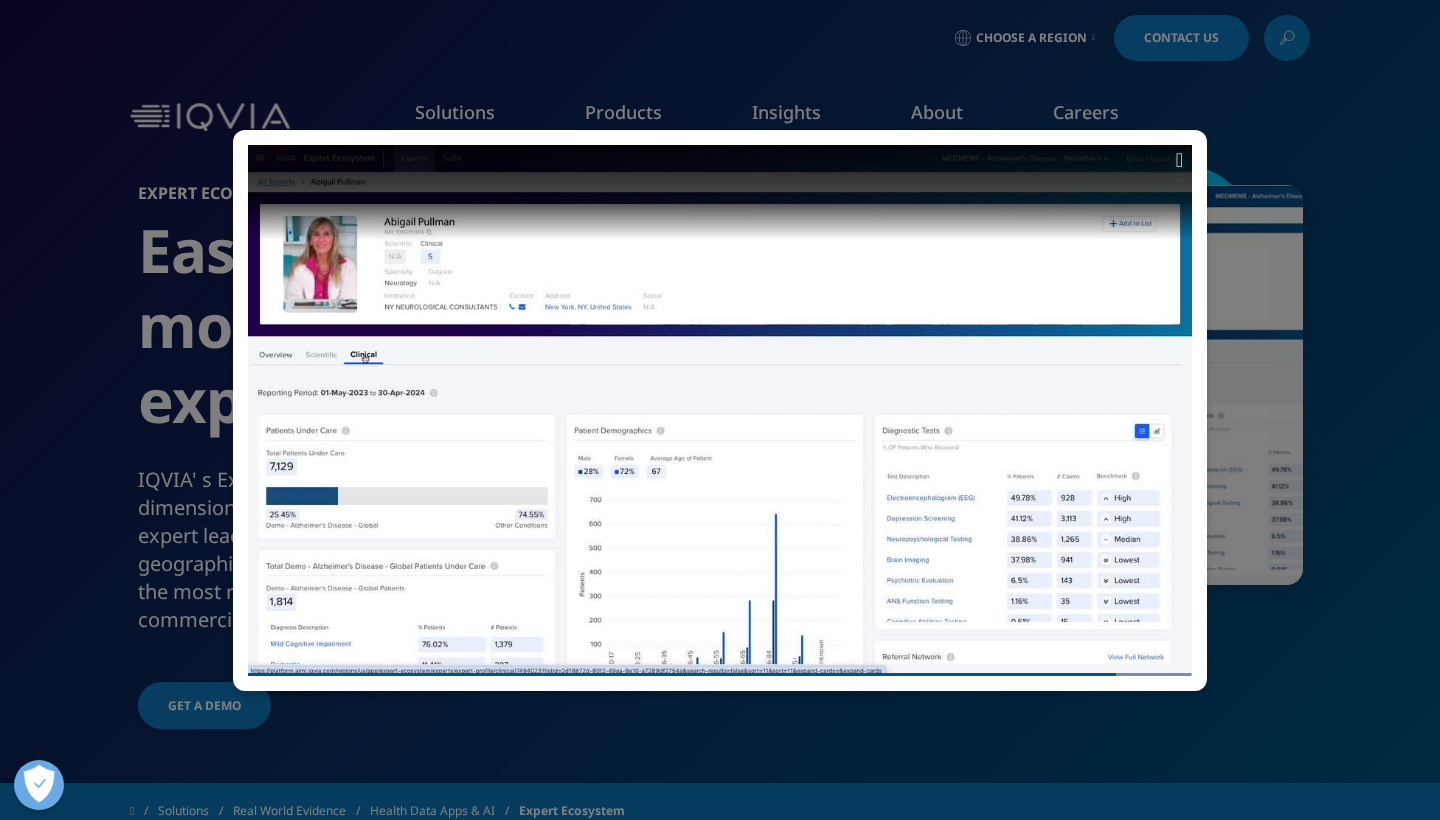 click at bounding box center (1179, 160) 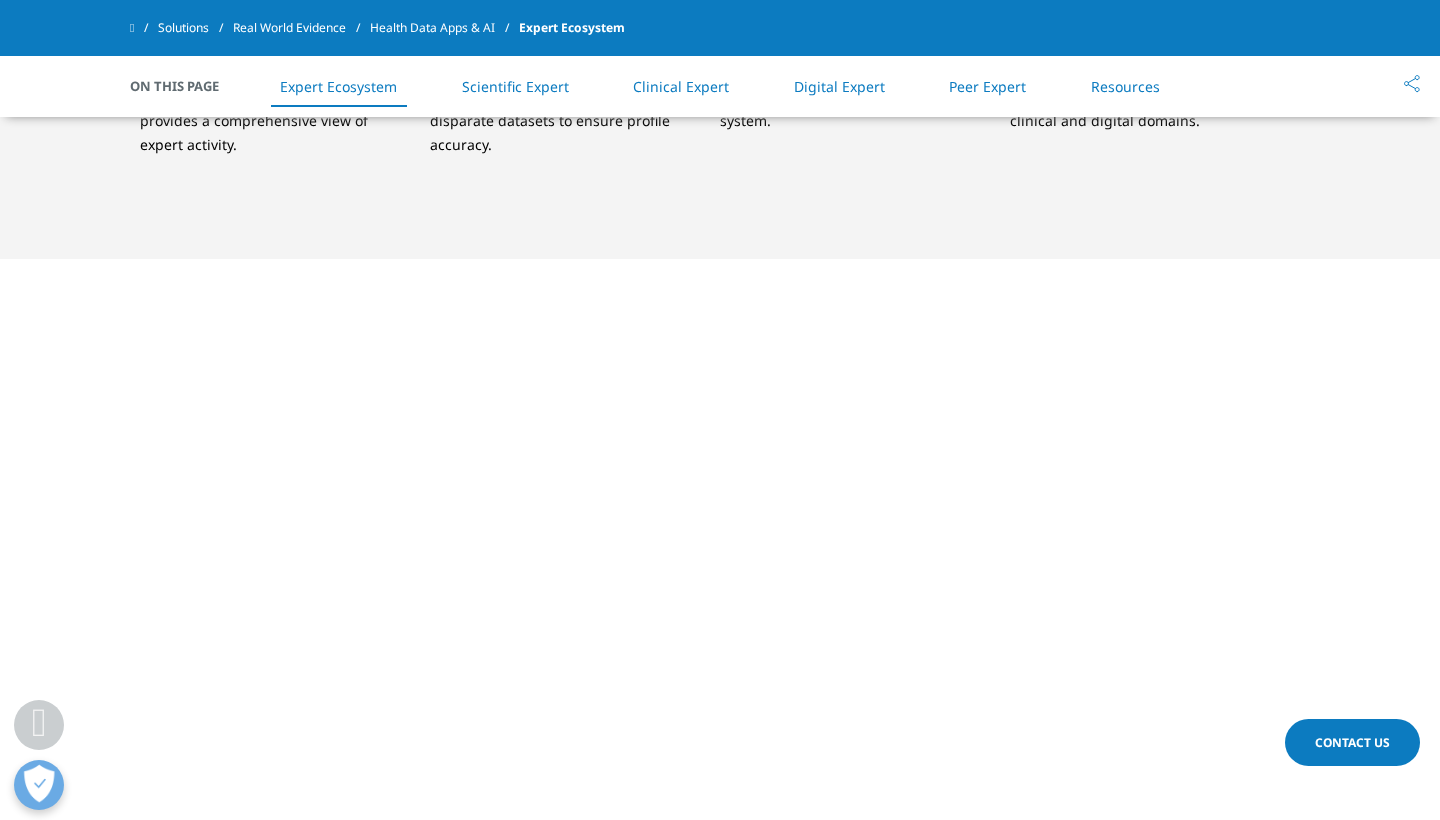 scroll, scrollTop: 1968, scrollLeft: 0, axis: vertical 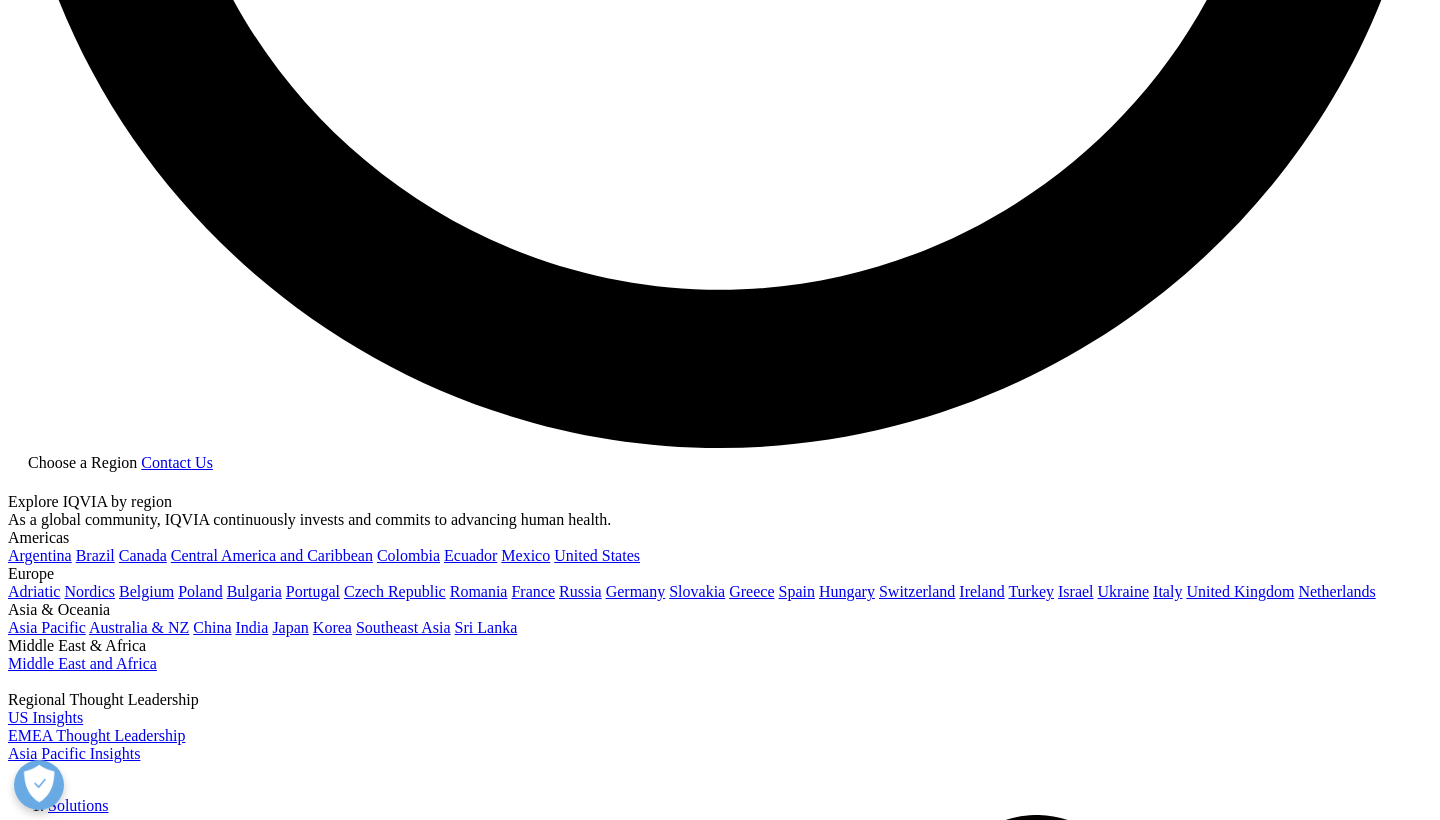 drag, startPoint x: 142, startPoint y: 264, endPoint x: 994, endPoint y: 266, distance: 852.0023 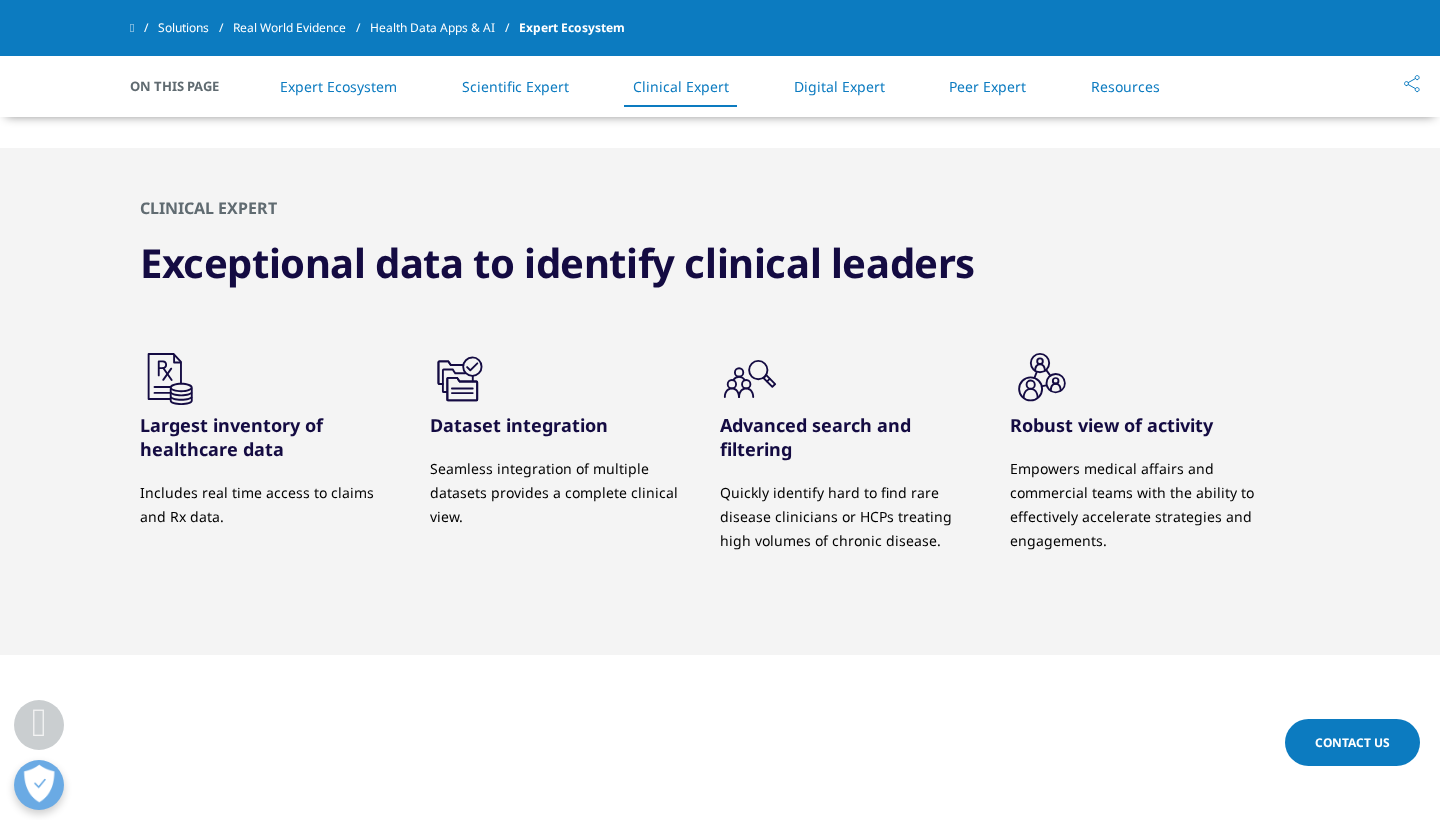 click on "CLINICAL EXPERT
Exceptional data to identify clinical leaders
.cls-1{fill:#231f20;}
Largest inventory of healthcare data" at bounding box center [720, 401] 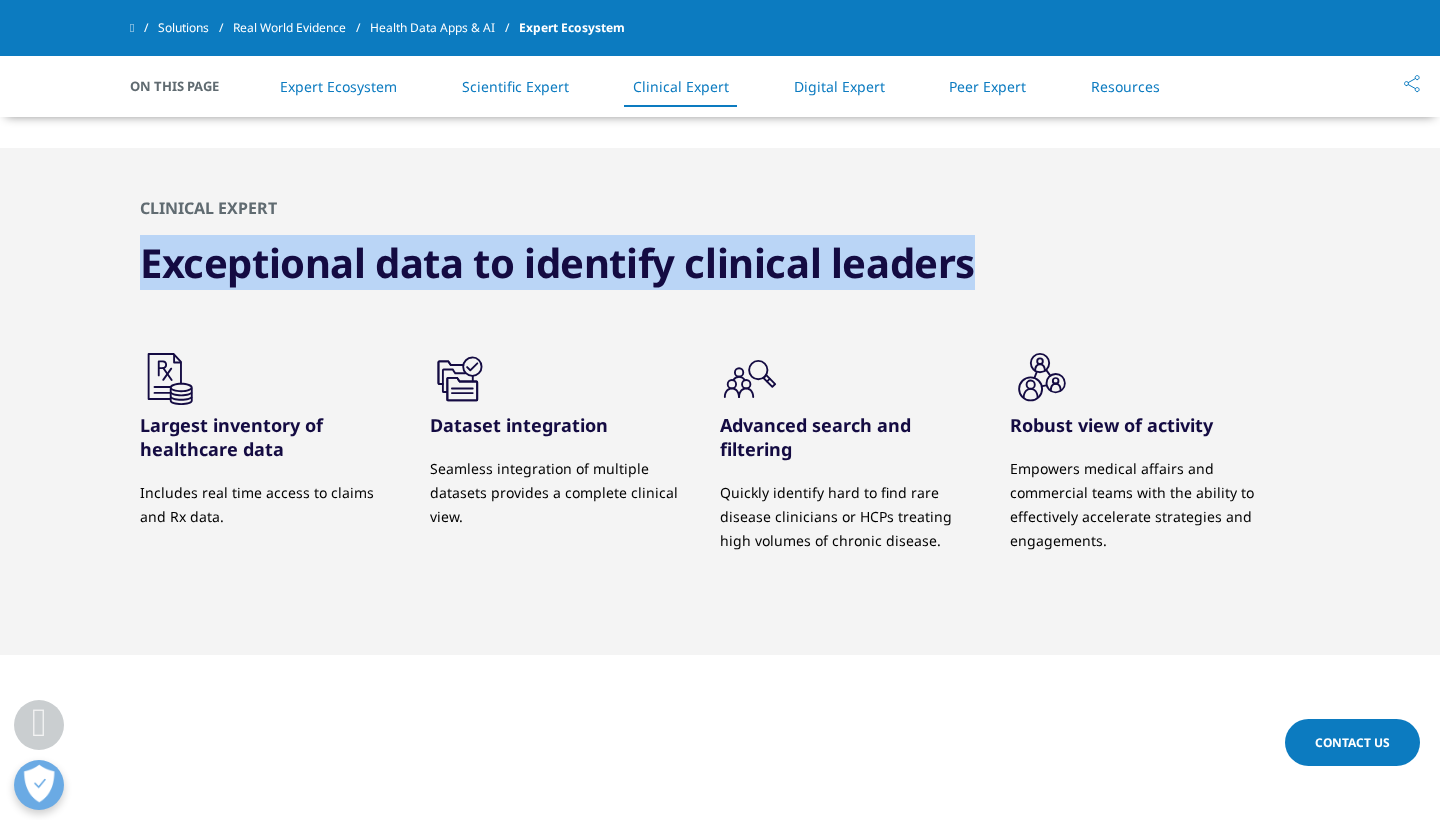 drag, startPoint x: 142, startPoint y: 278, endPoint x: 1000, endPoint y: 249, distance: 858.4899 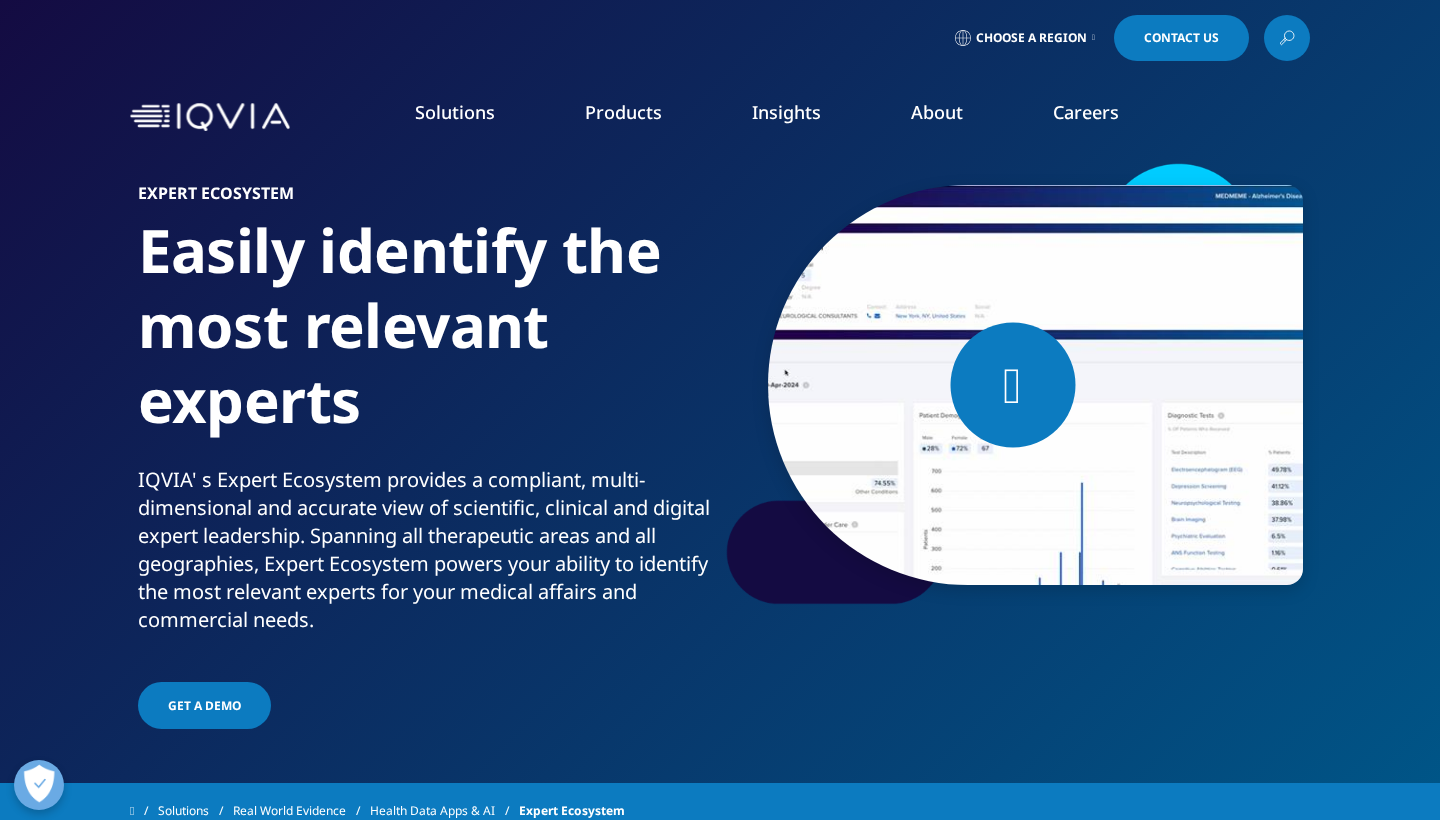 scroll, scrollTop: 0, scrollLeft: 0, axis: both 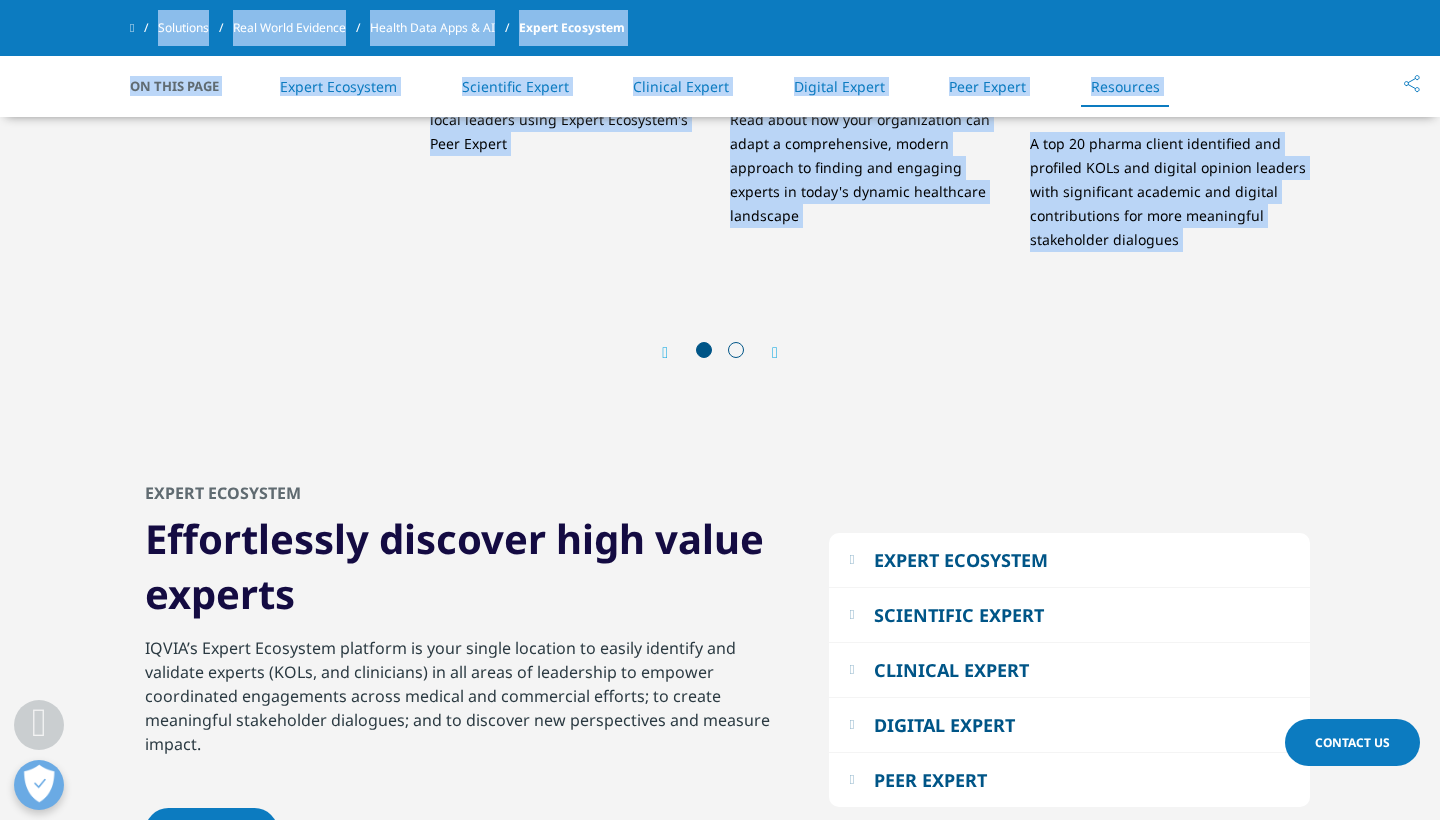 drag, startPoint x: 132, startPoint y: 192, endPoint x: 1377, endPoint y: 281, distance: 1248.1771 